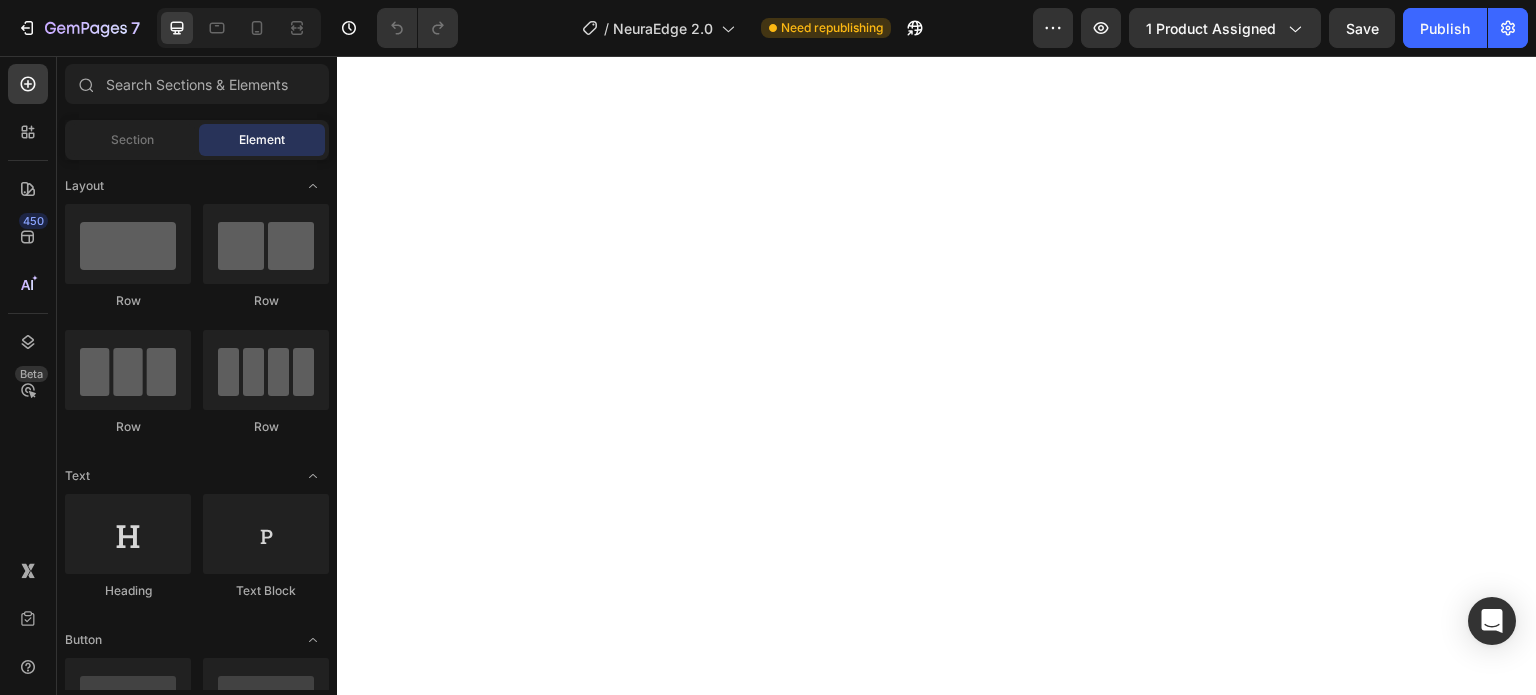 scroll, scrollTop: 0, scrollLeft: 0, axis: both 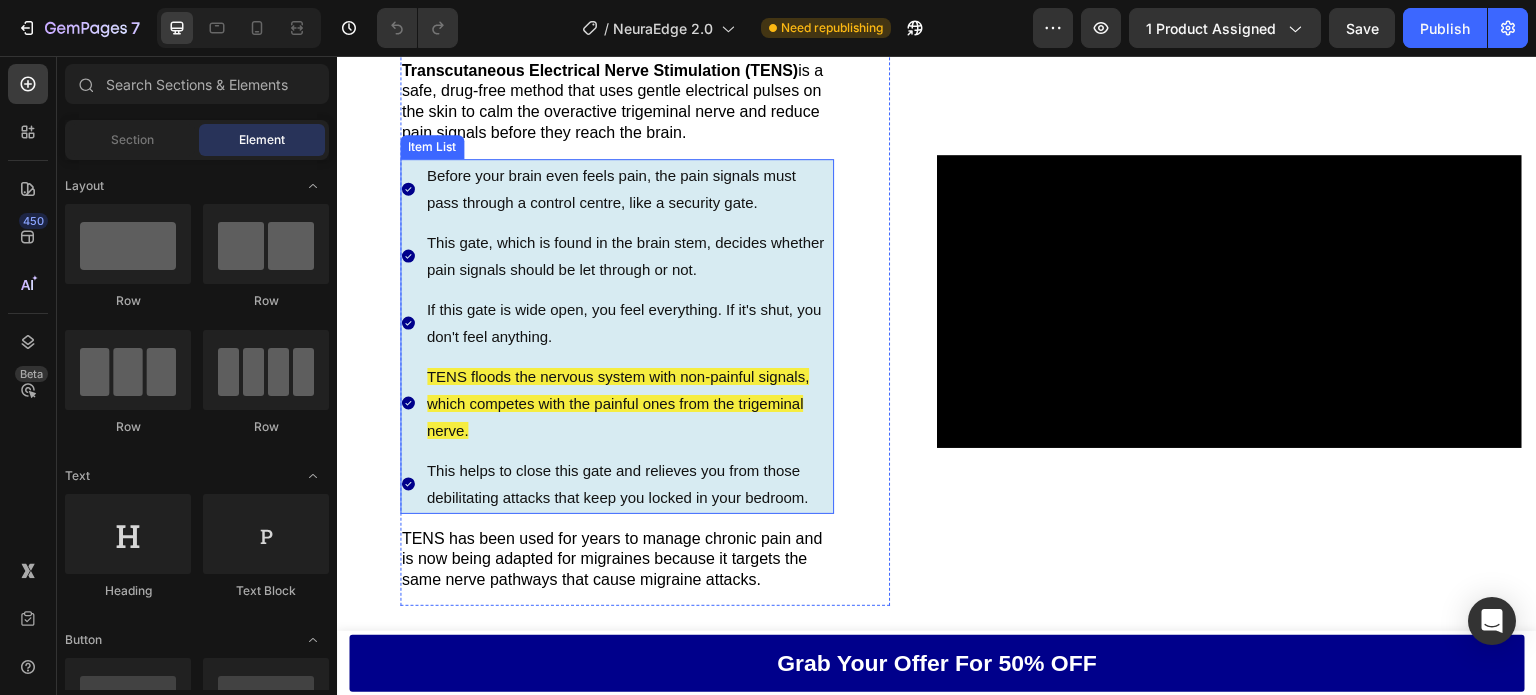 click on "TENS floods the nervous system with non-painful signals, which competes with the painful ones from the trigeminal nerve." at bounding box center [618, 403] 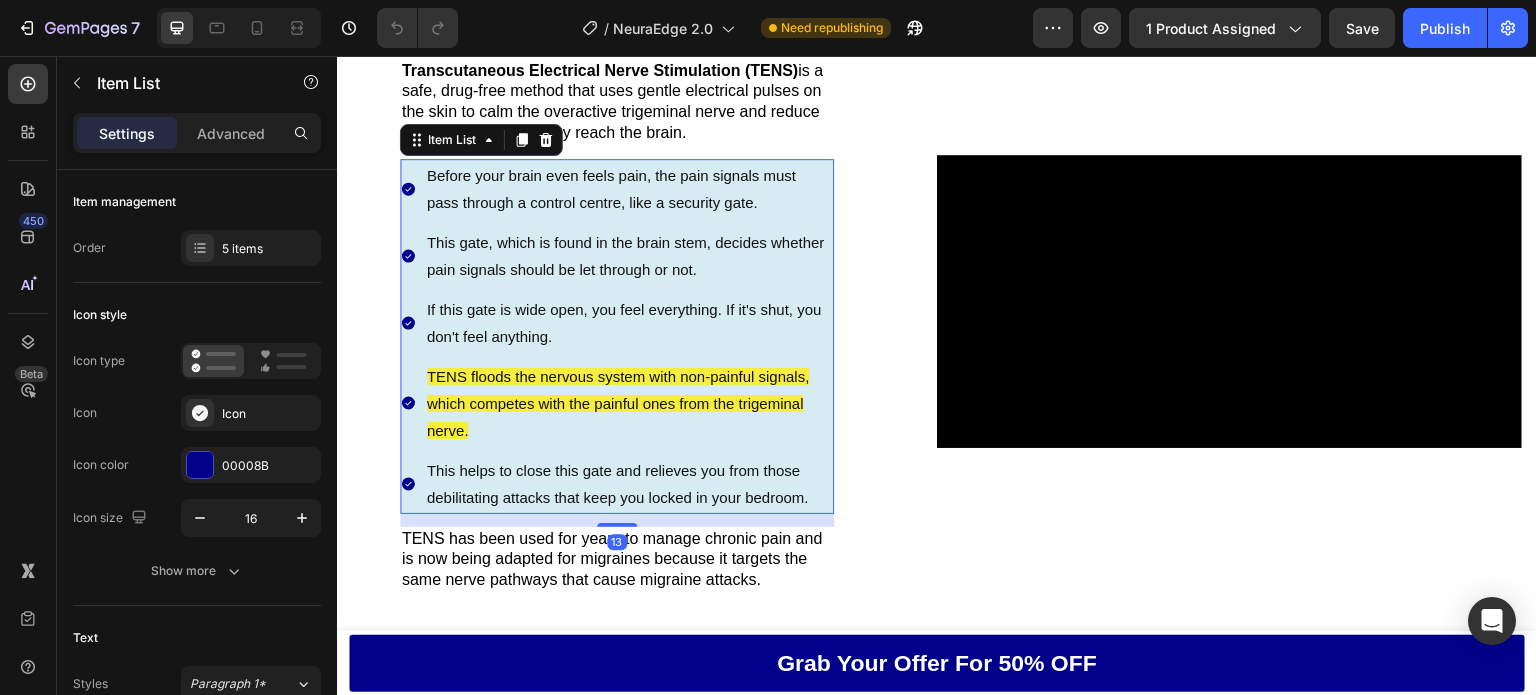 click on "TENS floods the nervous system with non-painful signals, which competes with the painful ones from the trigeminal nerve." at bounding box center [618, 403] 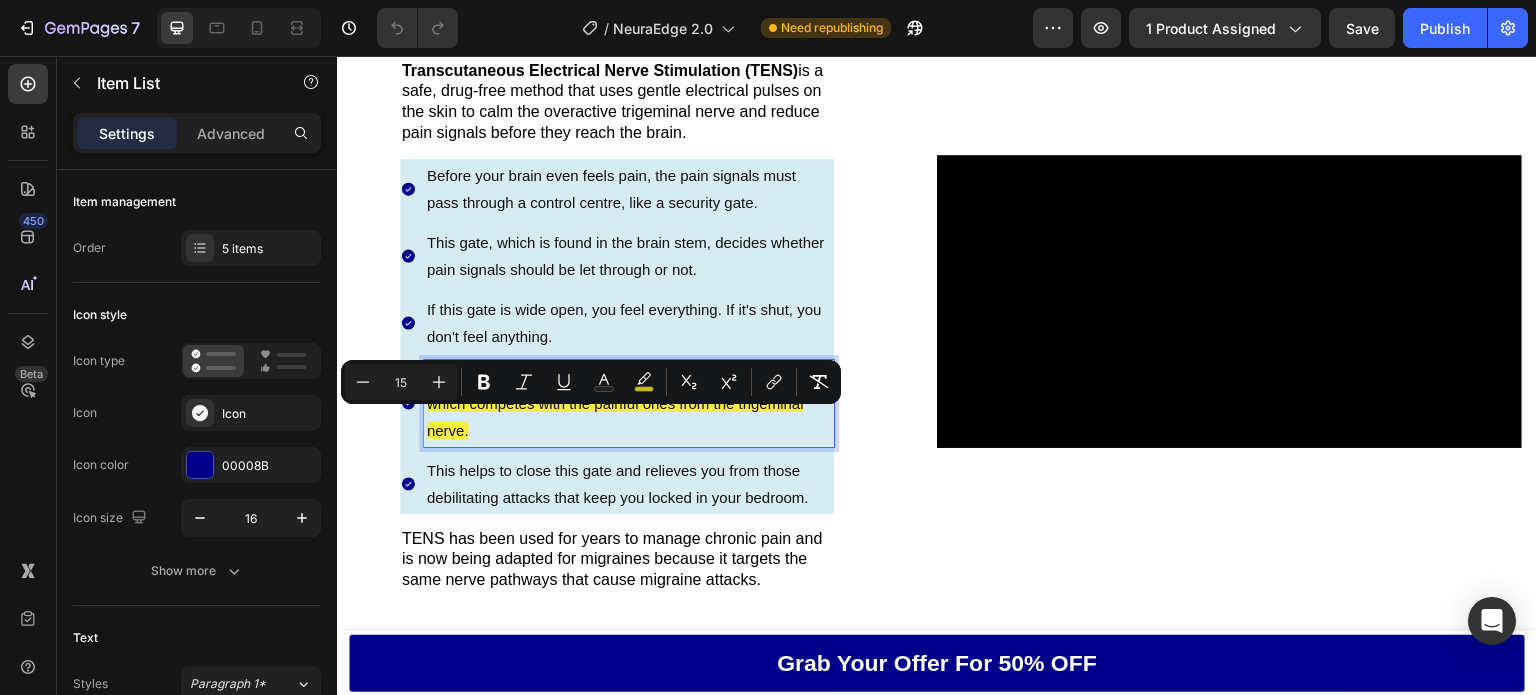 drag, startPoint x: 639, startPoint y: 424, endPoint x: 536, endPoint y: 424, distance: 103 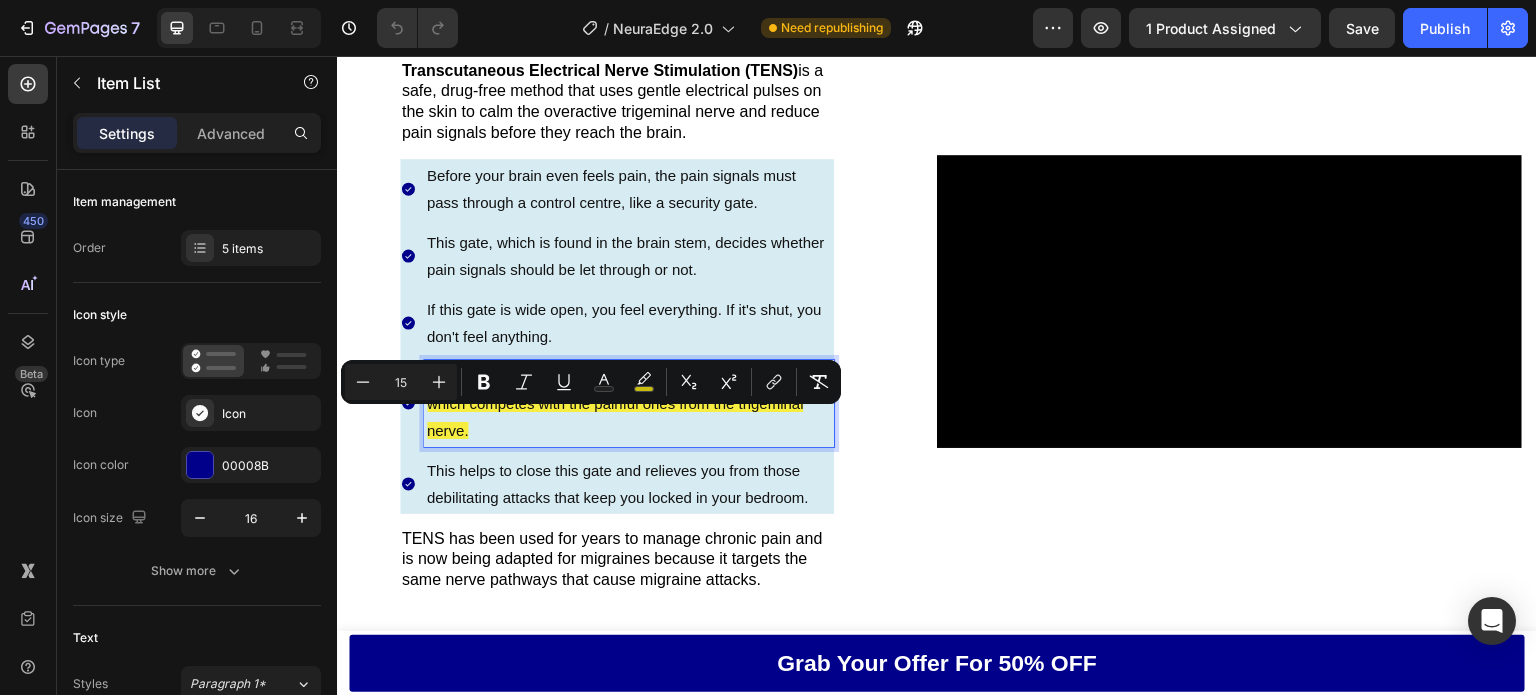 click on "TENS floods the nervous system with non-painful signals, which competes with the painful ones from the trigeminal nerve." at bounding box center [618, 403] 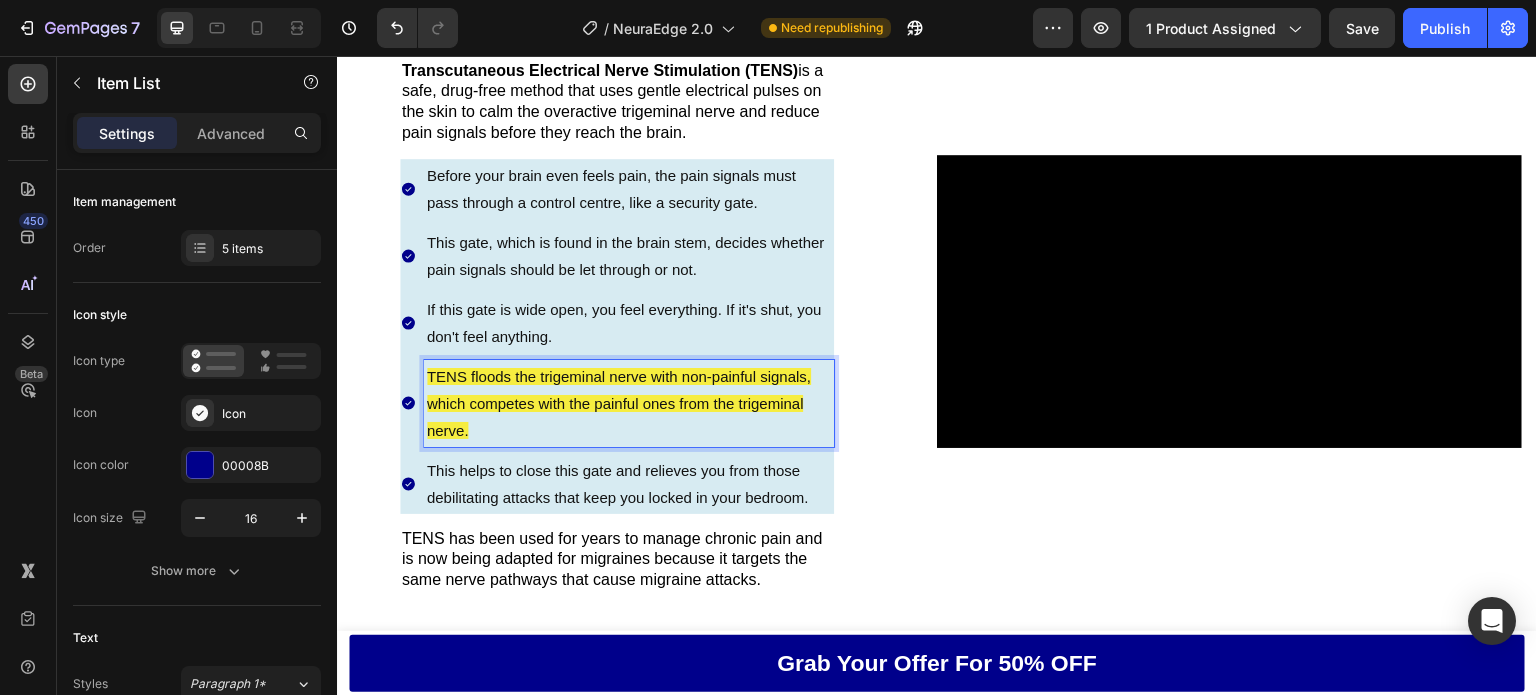 click on "TENS floods the trigeminal nerve with non-painful signals, which competes with the painful ones from the trigeminal nerve." at bounding box center [619, 403] 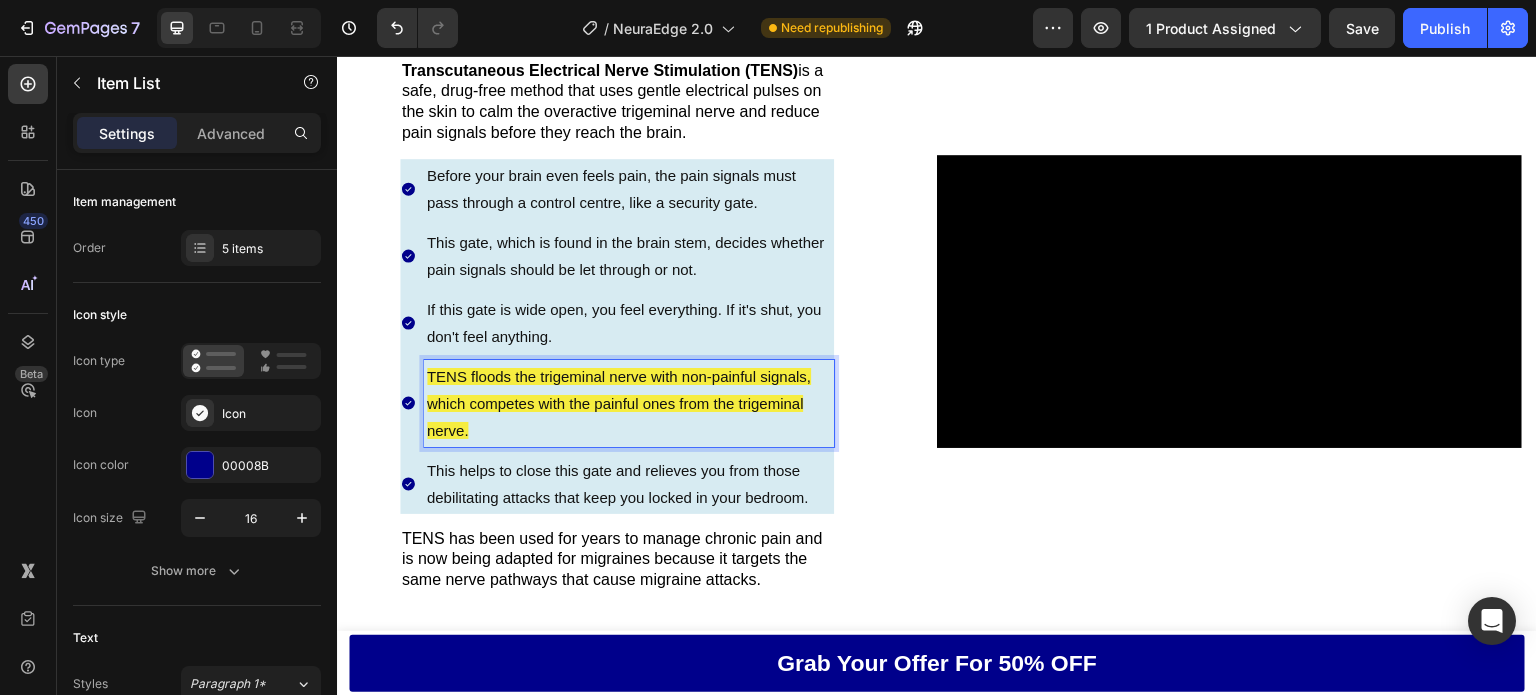 click on "TENS floods the trigeminal nerve with non-painful signals, which competes with the painful ones from the trigeminal nerve." at bounding box center (619, 403) 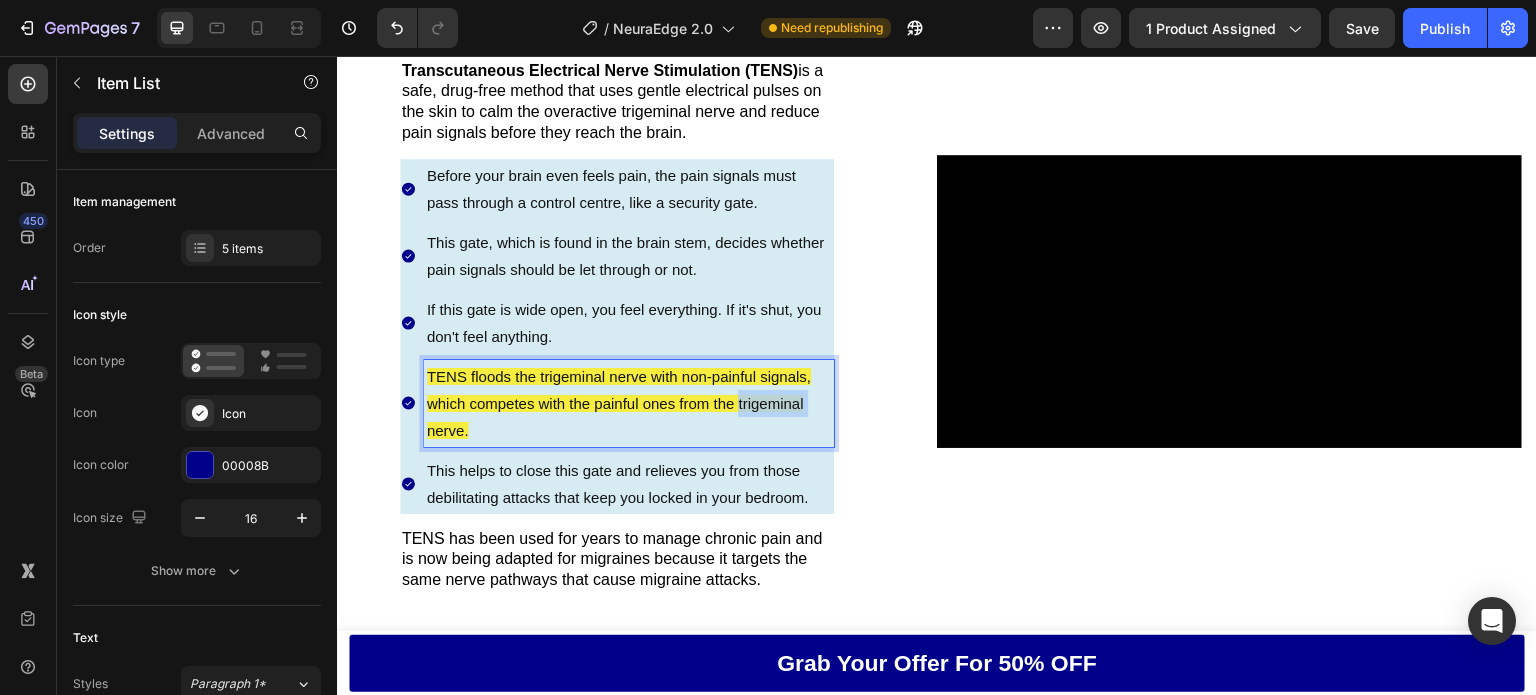 click on "TENS floods the trigeminal nerve with non-painful signals, which competes with the painful ones from the trigeminal nerve." at bounding box center [619, 403] 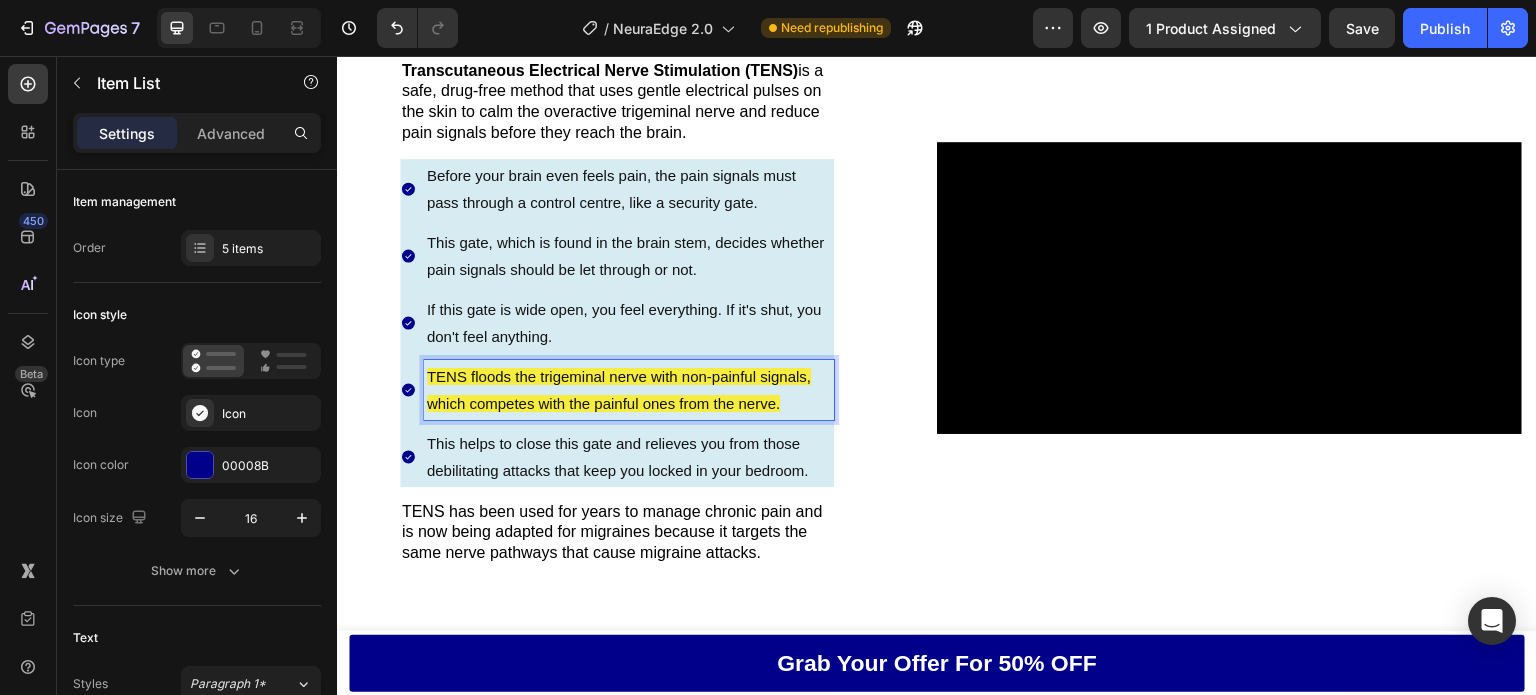 click on "TENS floods the trigeminal nerve with non-painful signals, which competes with the painful ones from the nerve." at bounding box center (619, 390) 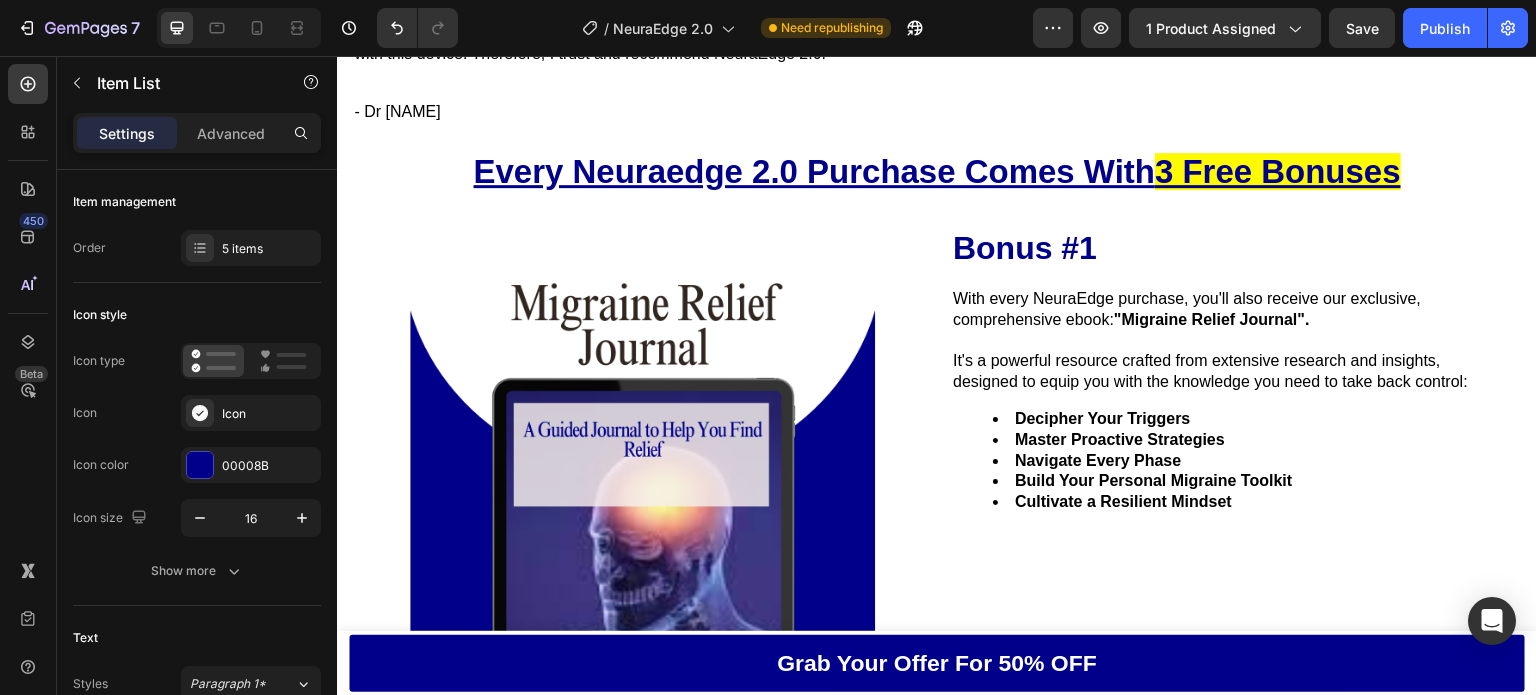 scroll, scrollTop: 7934, scrollLeft: 0, axis: vertical 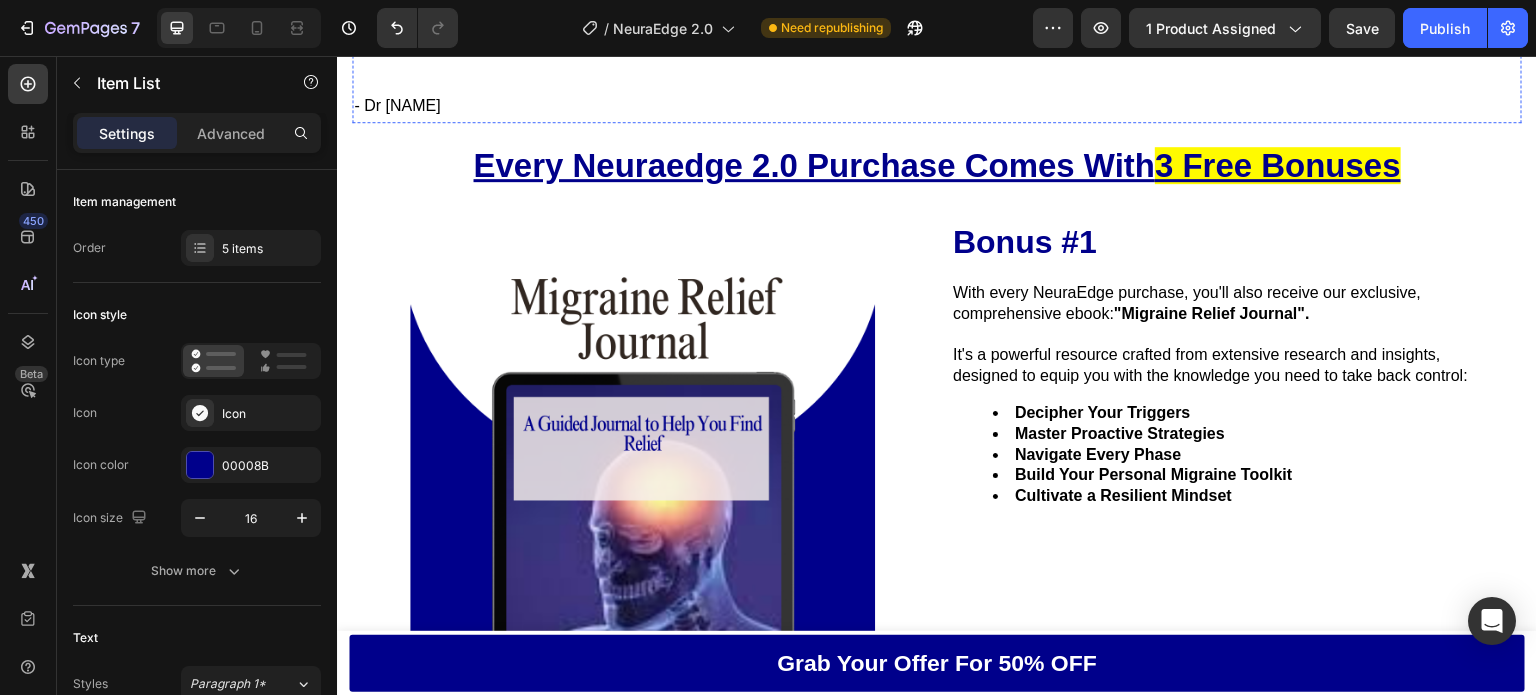 click at bounding box center (937, -39) 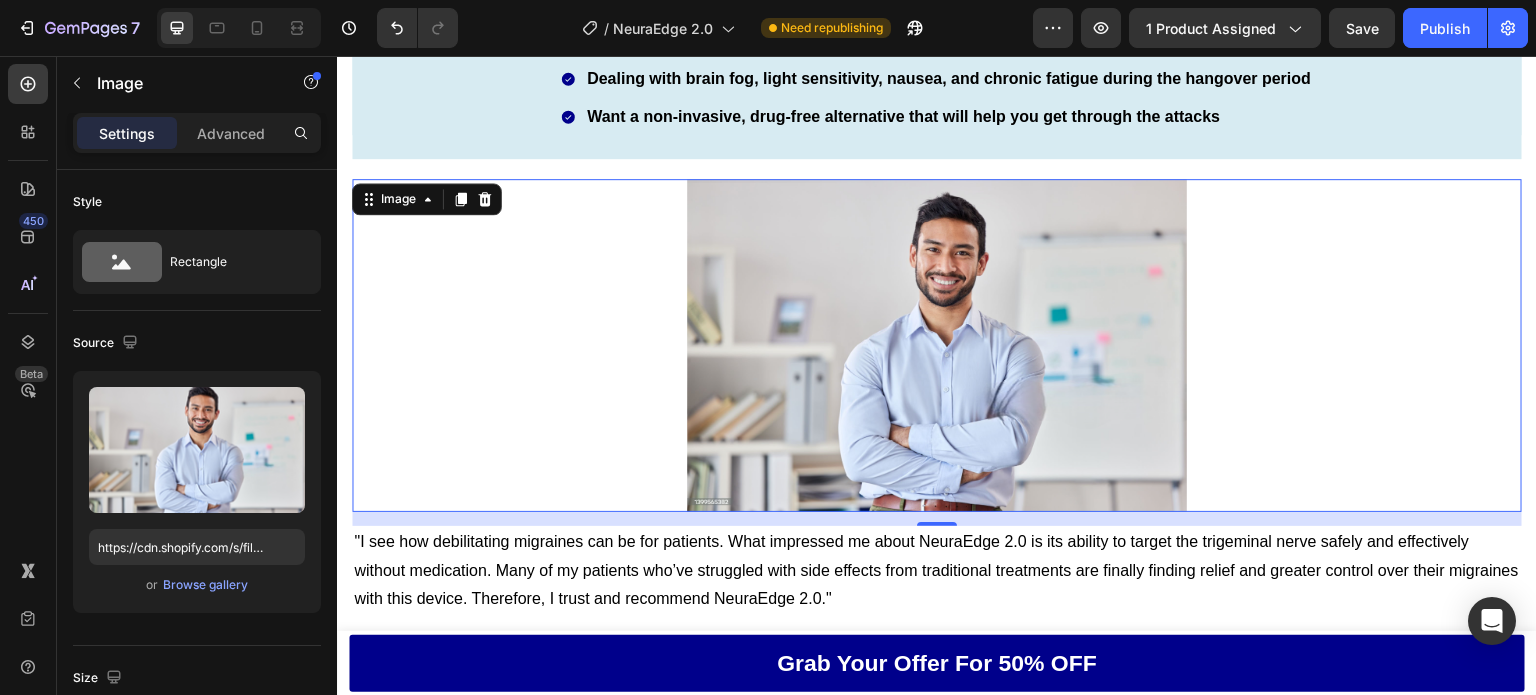scroll, scrollTop: 8160, scrollLeft: 0, axis: vertical 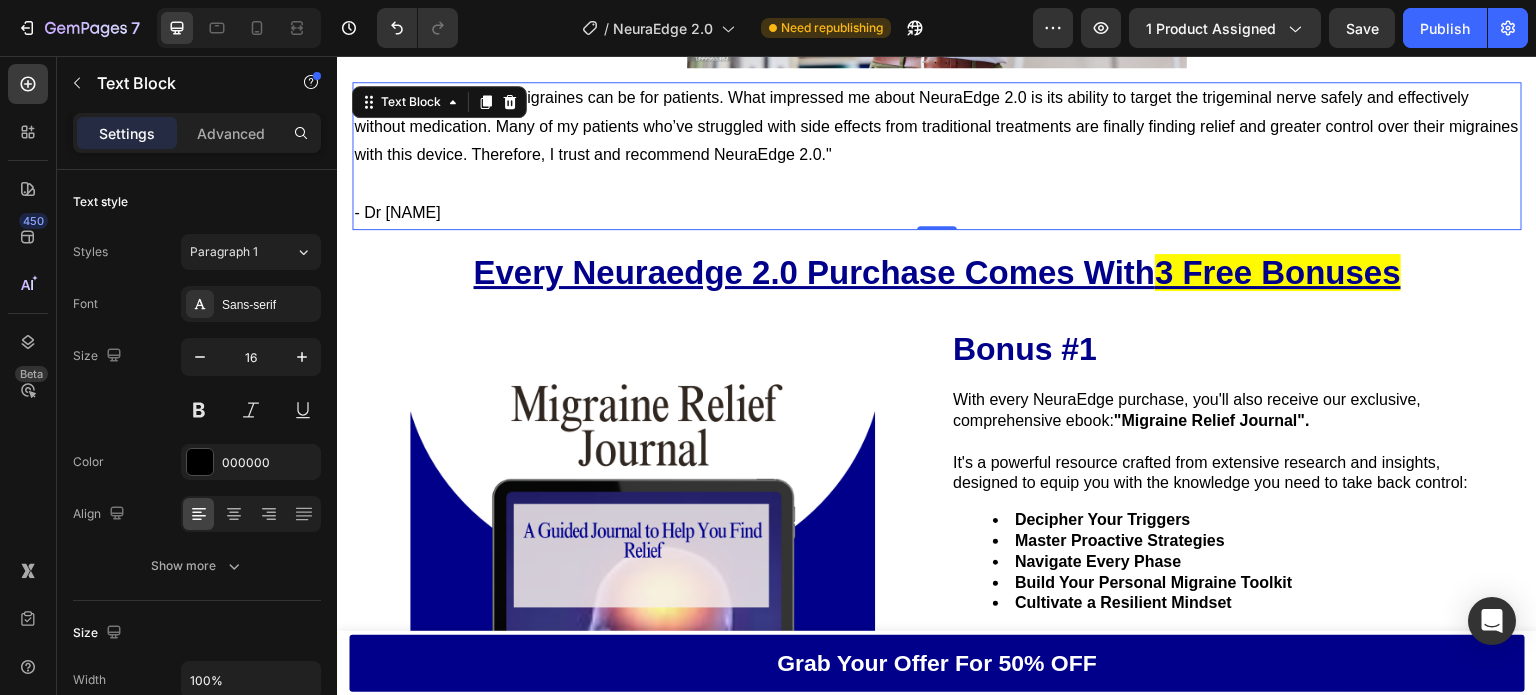 click on "- Dr [NAME]" at bounding box center [937, 213] 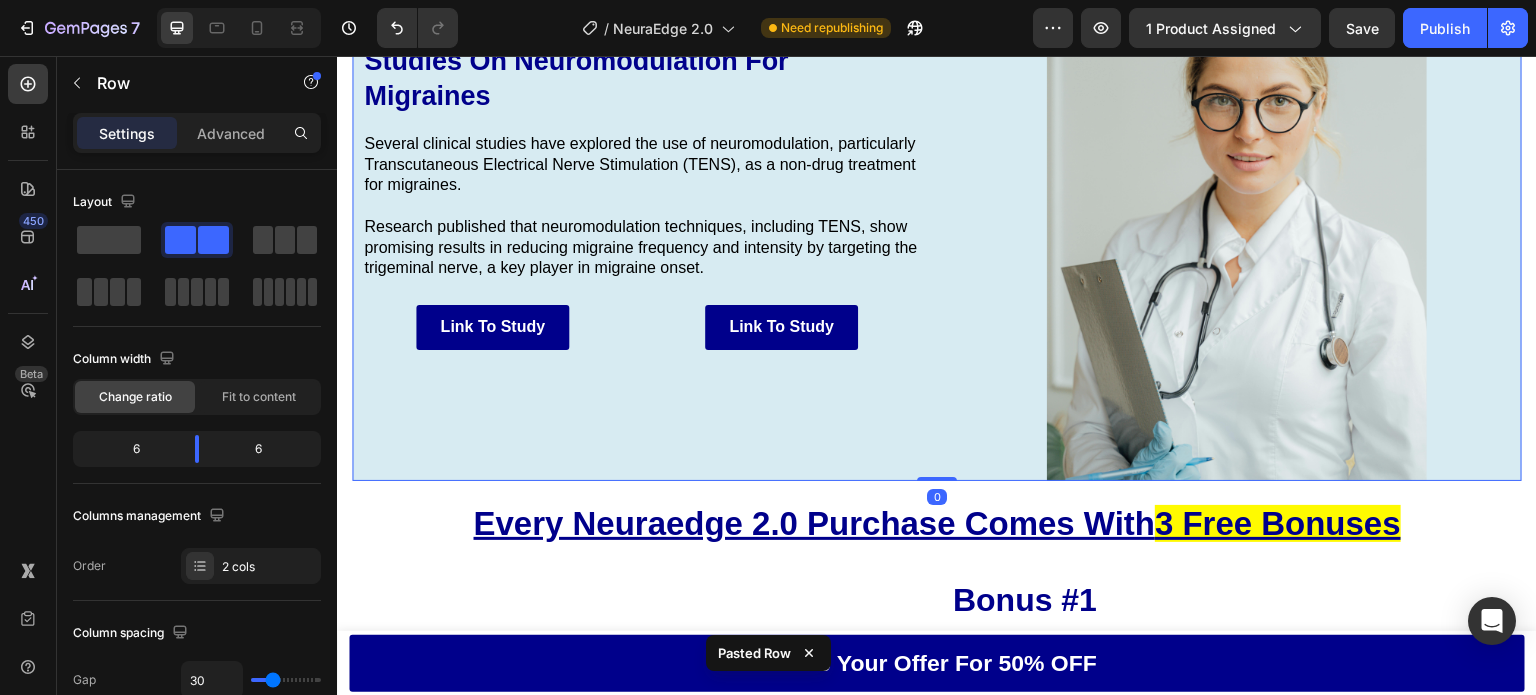 scroll, scrollTop: 8488, scrollLeft: 0, axis: vertical 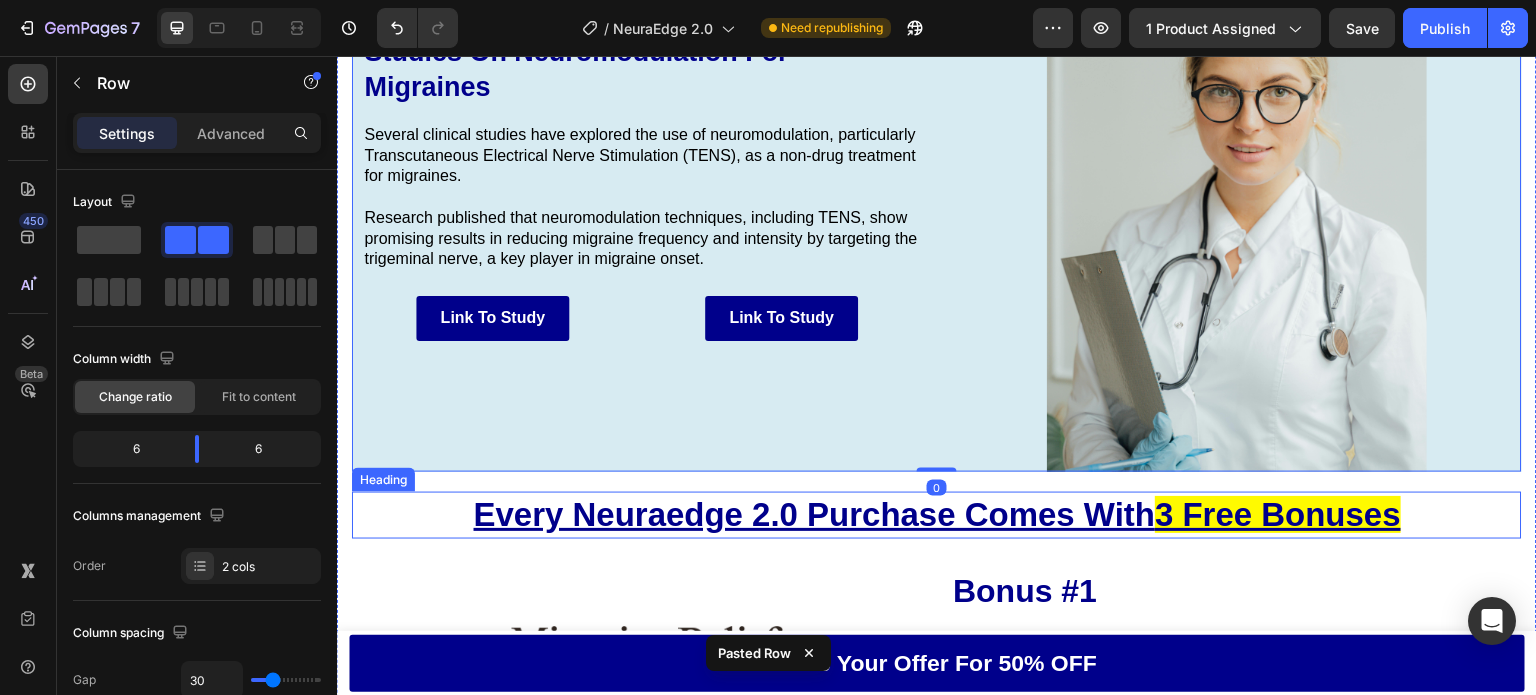 click on "every neuraedge 2.0 purchase comes with [NUMBER] free bonuses" at bounding box center [937, 515] 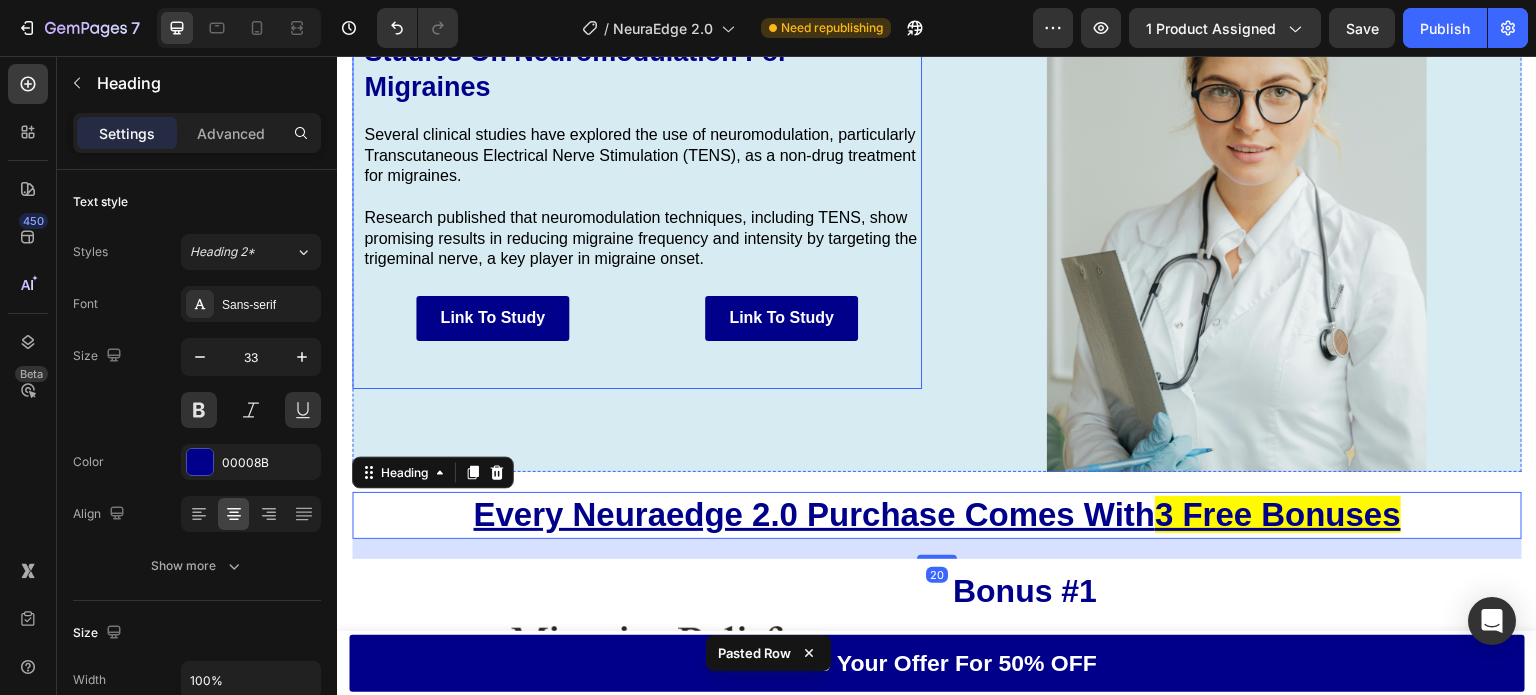 scroll, scrollTop: 8332, scrollLeft: 0, axis: vertical 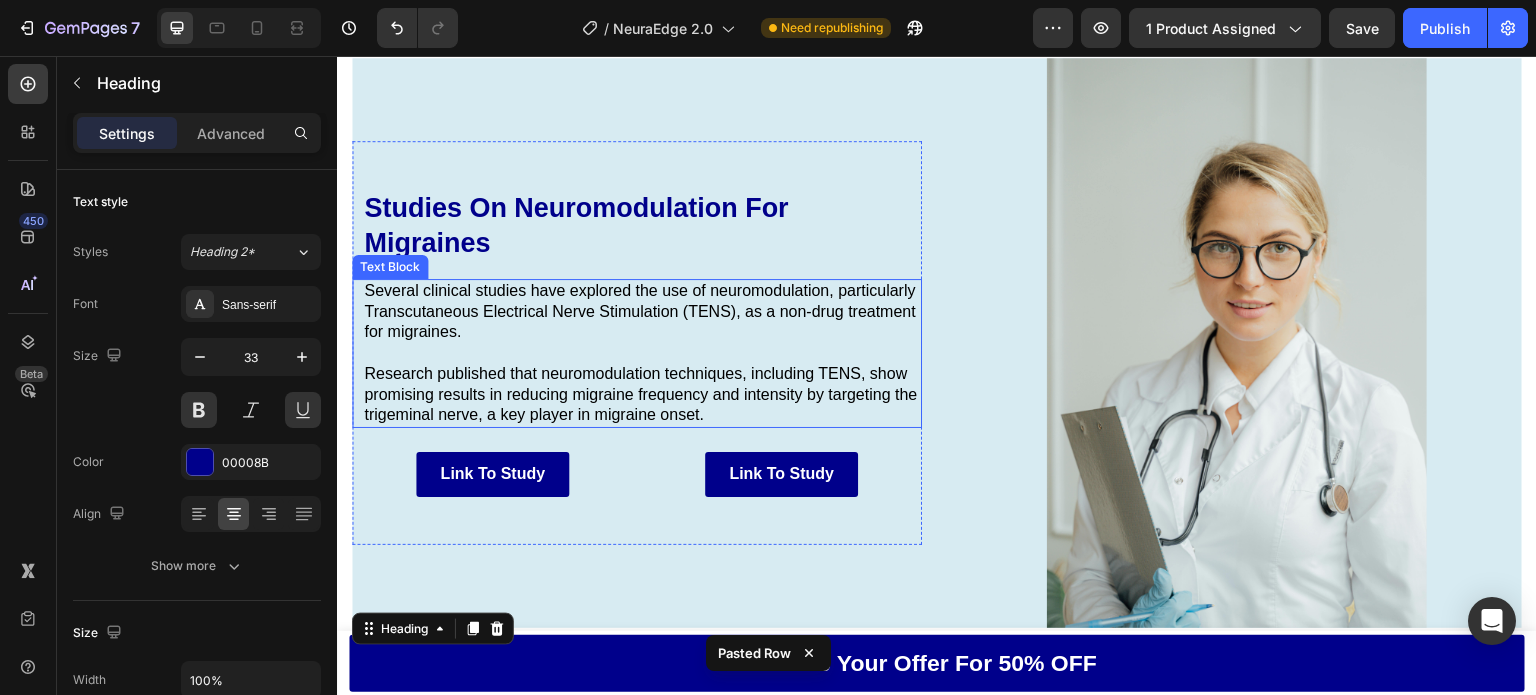 click on "Research published that neuromodulation techniques, including TENS, show promising results in reducing migraine frequency and intensity by targeting the trigeminal nerve, a key player in migraine onset." at bounding box center (642, 395) 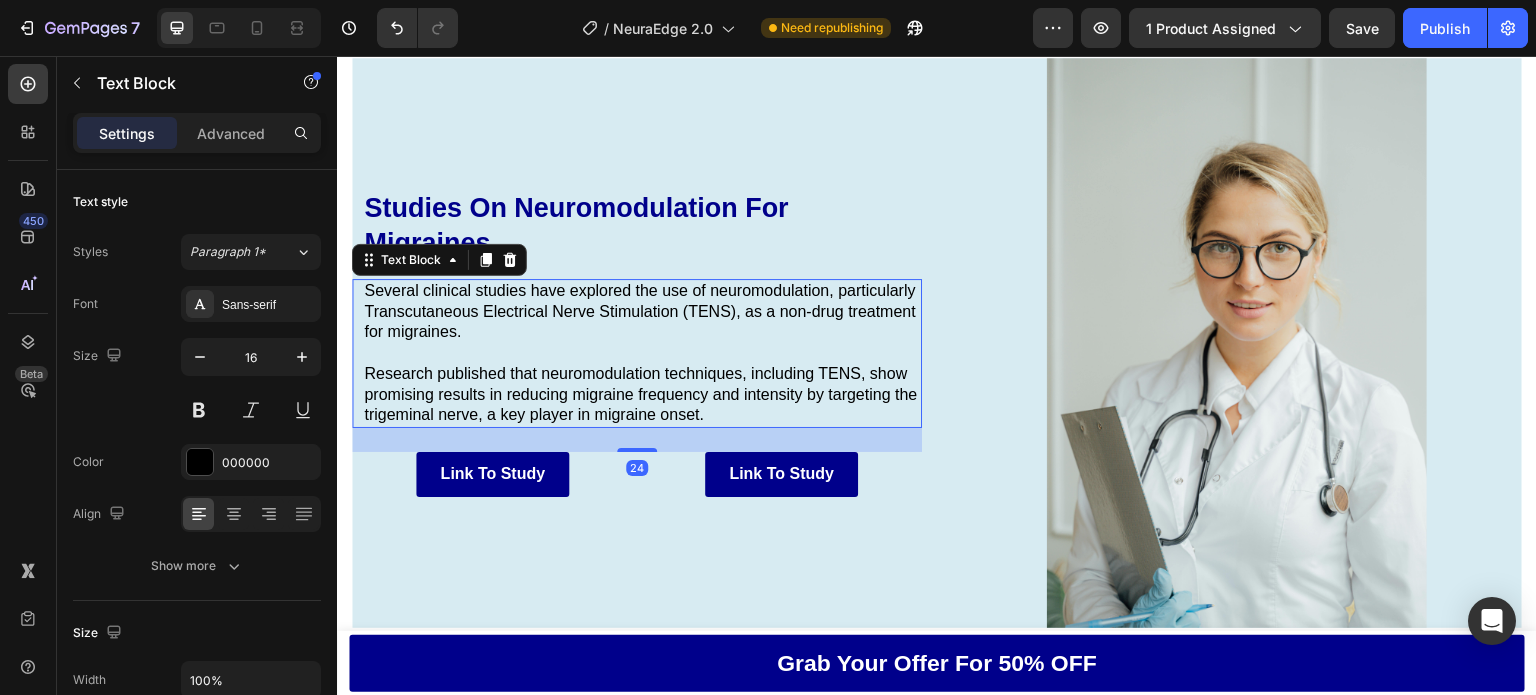click on "Research published that neuromodulation techniques, including TENS, show promising results in reducing migraine frequency and intensity by targeting the trigeminal nerve, a key player in migraine onset." at bounding box center (642, 395) 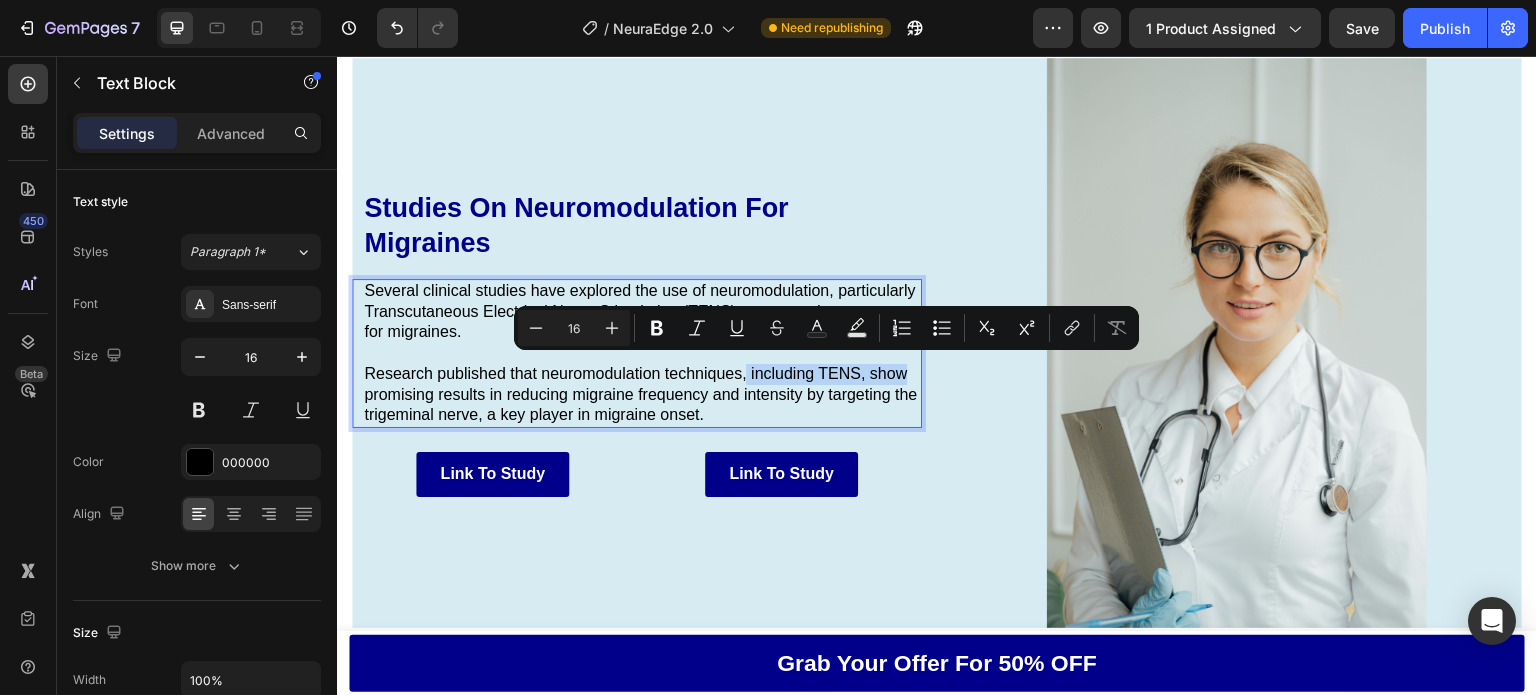drag, startPoint x: 873, startPoint y: 375, endPoint x: 748, endPoint y: 370, distance: 125.09996 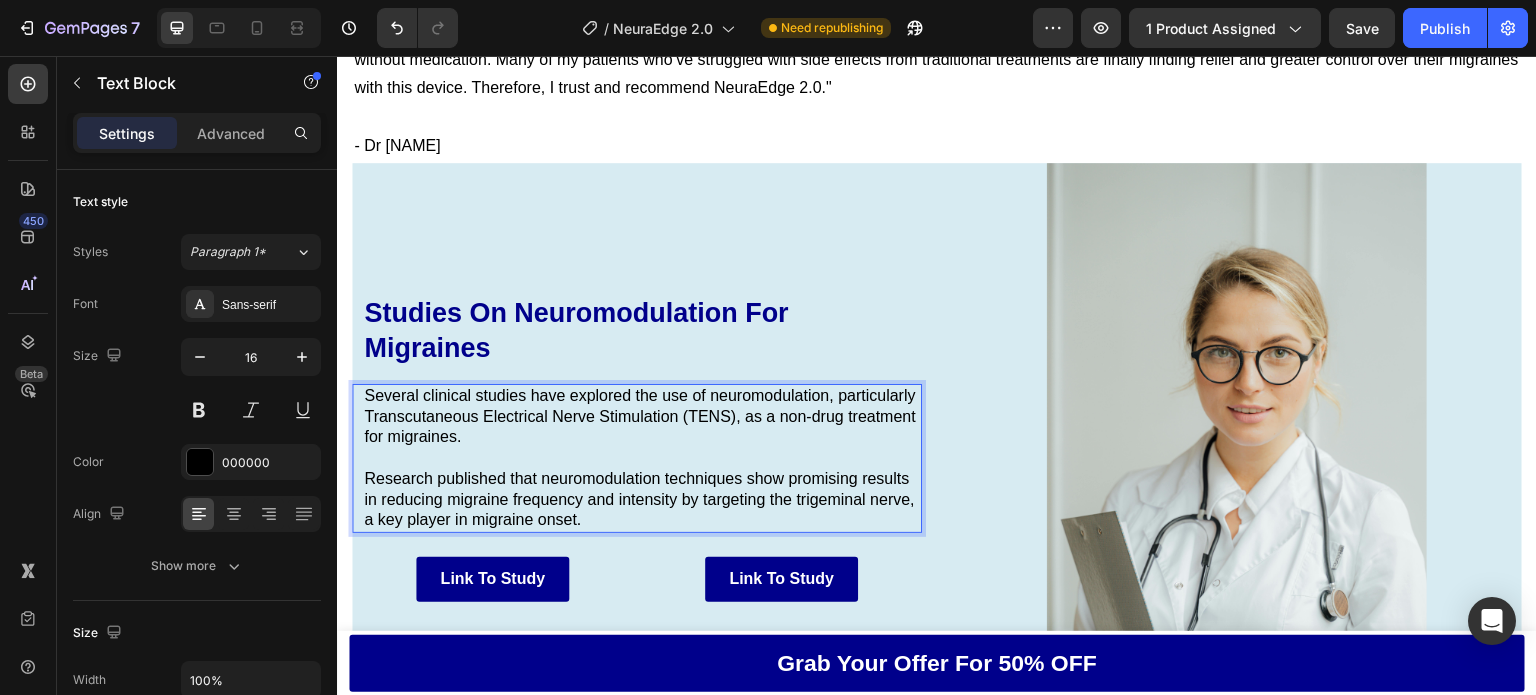 scroll, scrollTop: 8167, scrollLeft: 0, axis: vertical 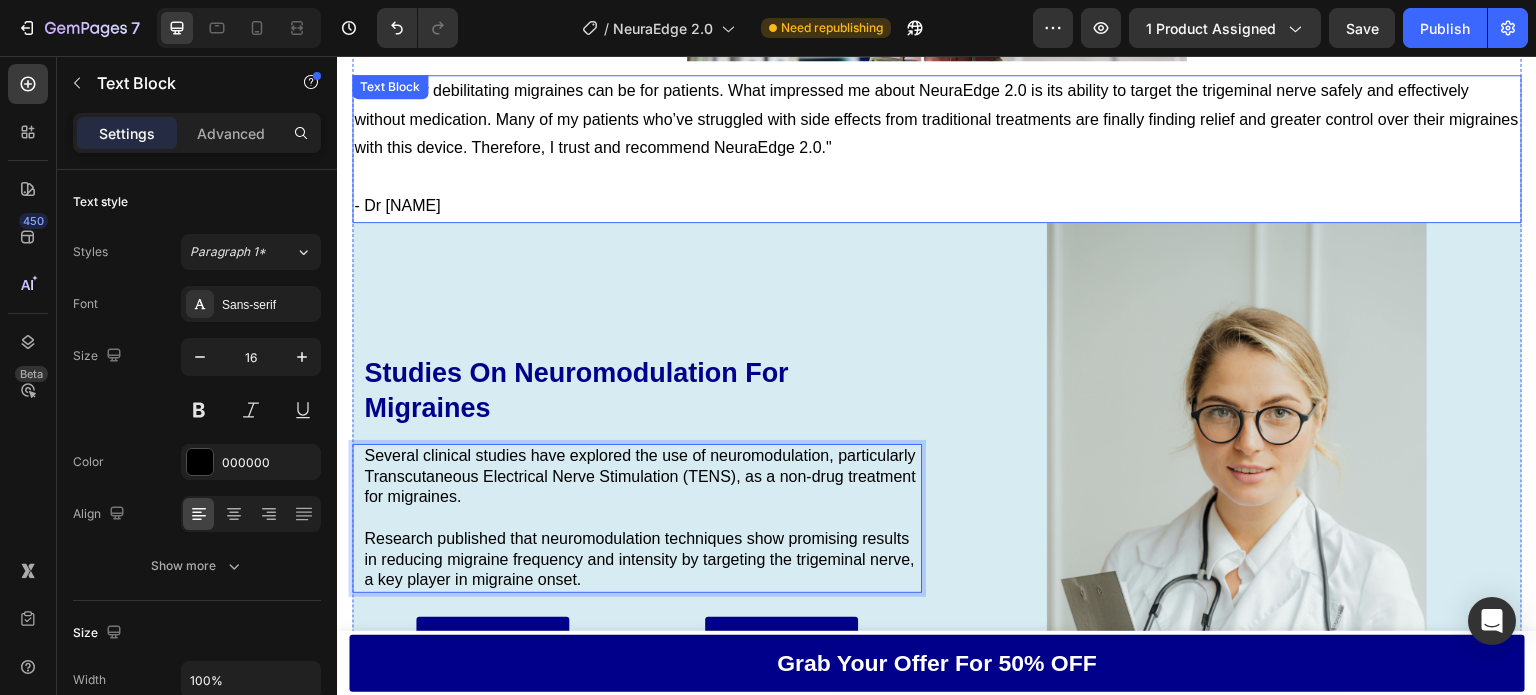 click on ""I see how debilitating migraines can be for patients. What impressed me about NeuraEdge 2.0 is its ability to target the trigeminal nerve safely and effectively without medication. Many of my patients who’ve struggled with side effects from traditional treatments are finally finding relief and greater control over their migraines with this device. Therefore, I trust and recommend NeuraEdge 2.0."" at bounding box center [937, 120] 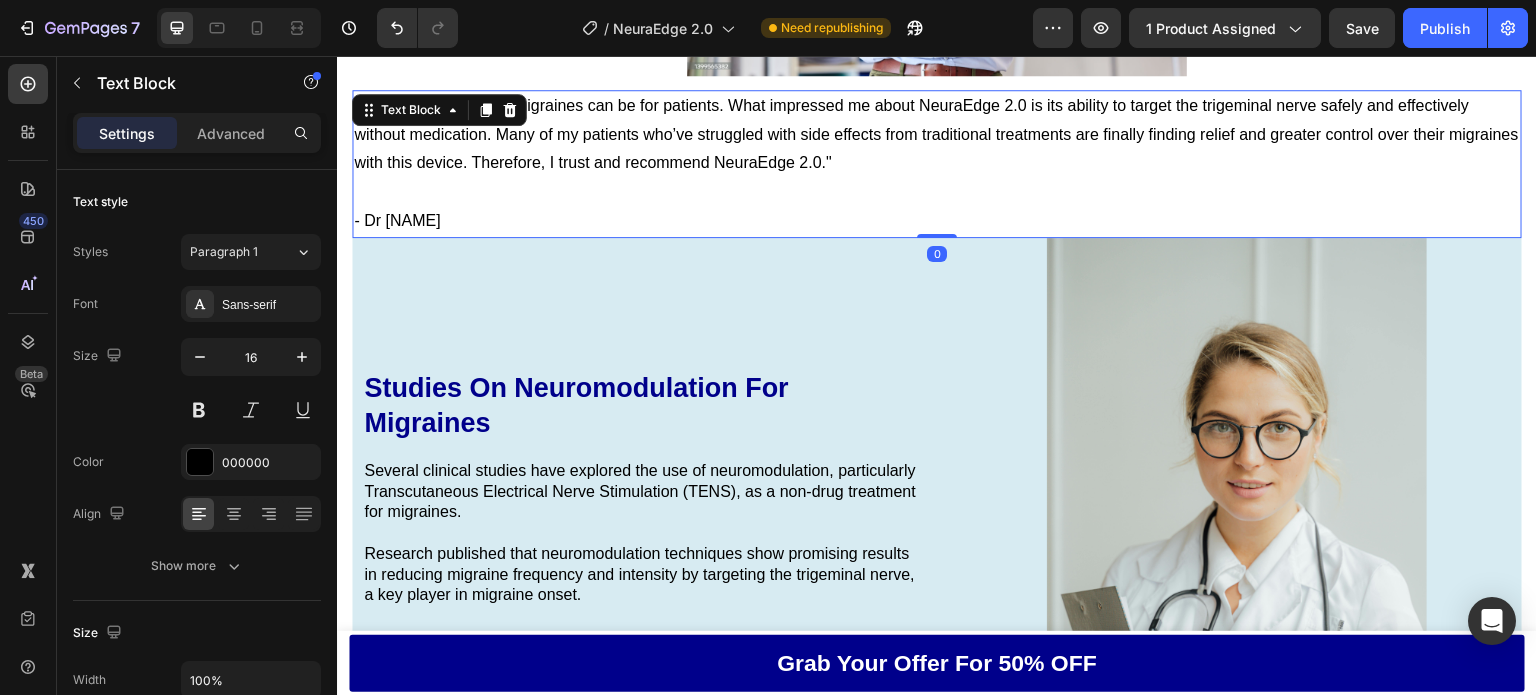 scroll, scrollTop: 8151, scrollLeft: 0, axis: vertical 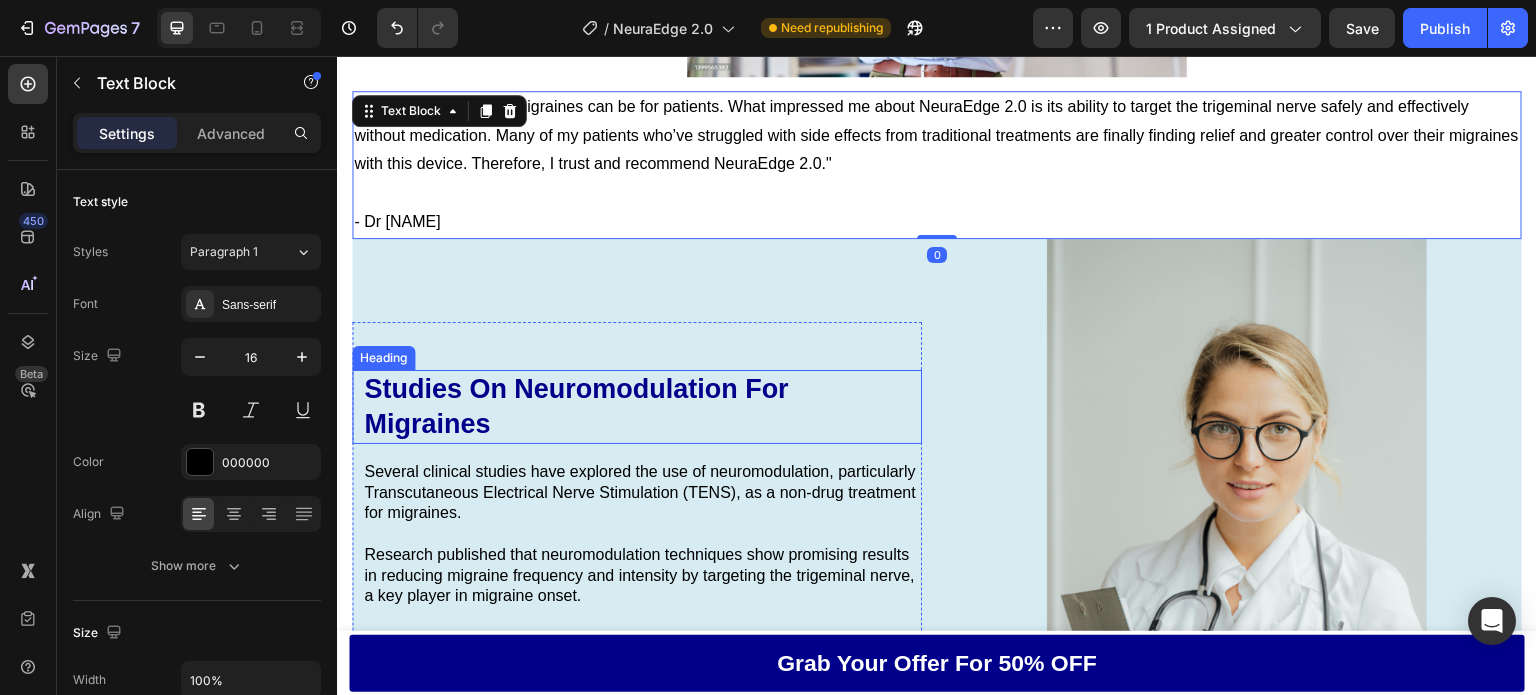 click on "Studies On Neuromodulation For Migraines" at bounding box center (642, 407) 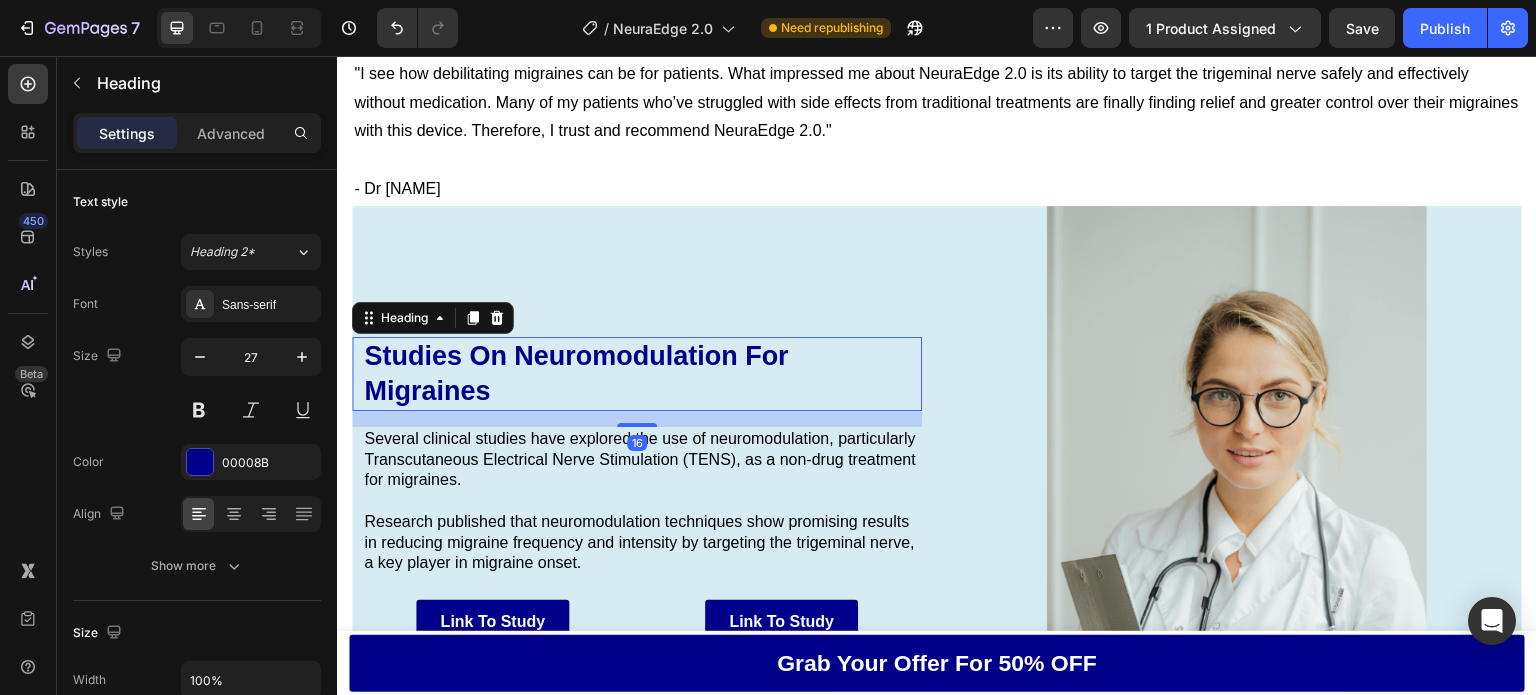 scroll, scrollTop: 8186, scrollLeft: 0, axis: vertical 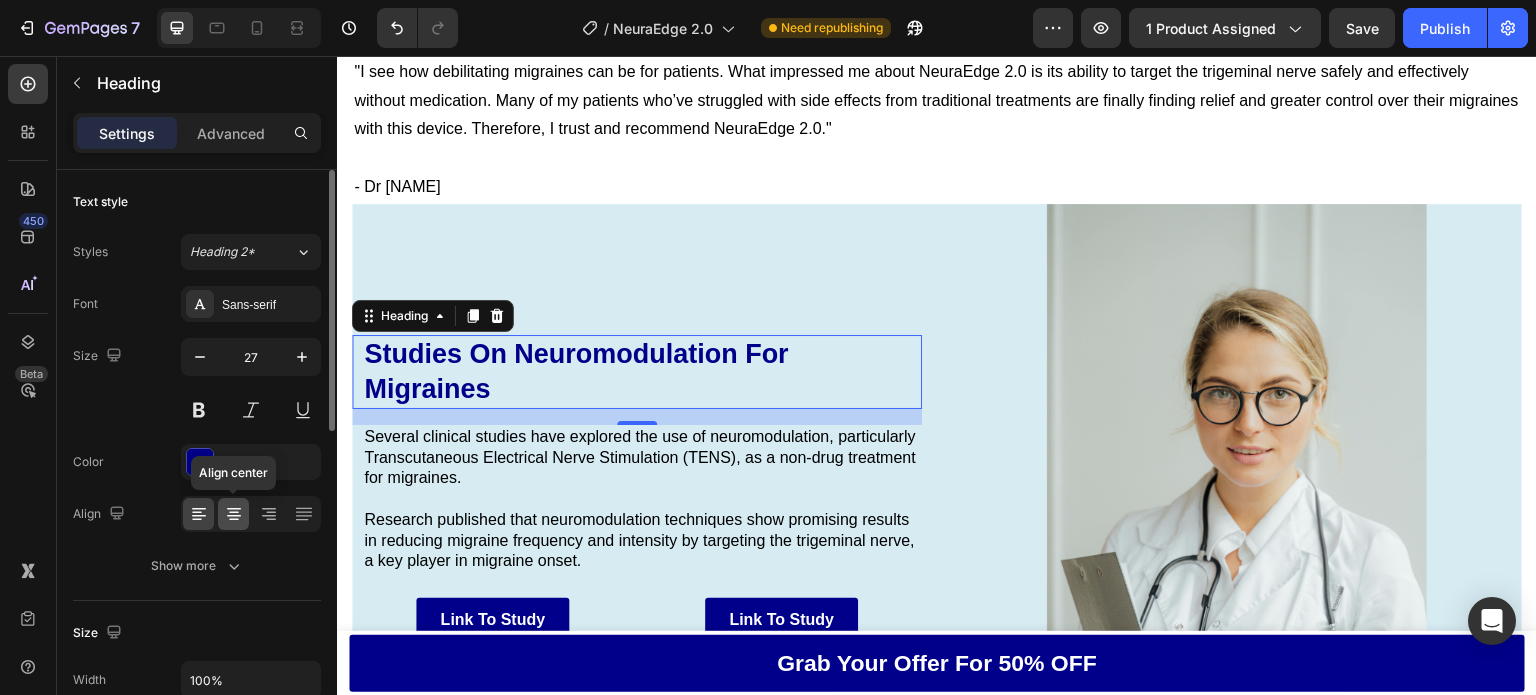 click 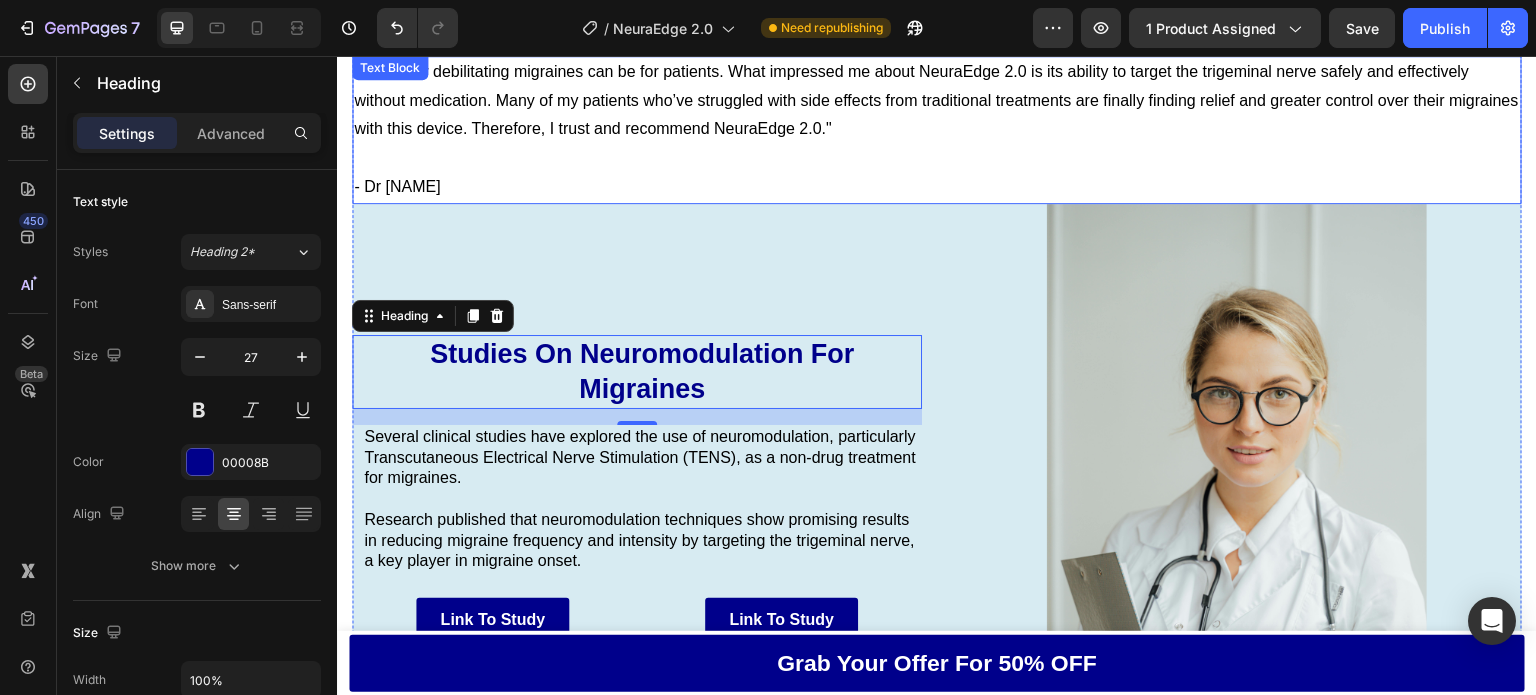 click on ""I see how debilitating migraines can be for patients. What impressed me about NeuraEdge 2.0 is its ability to target the trigeminal nerve safely and effectively without medication. Many of my patients who’ve struggled with side effects from traditional treatments are finally finding relief and greater control over their migraines with this device. Therefore, I trust and recommend NeuraEdge 2.0."" at bounding box center [937, 101] 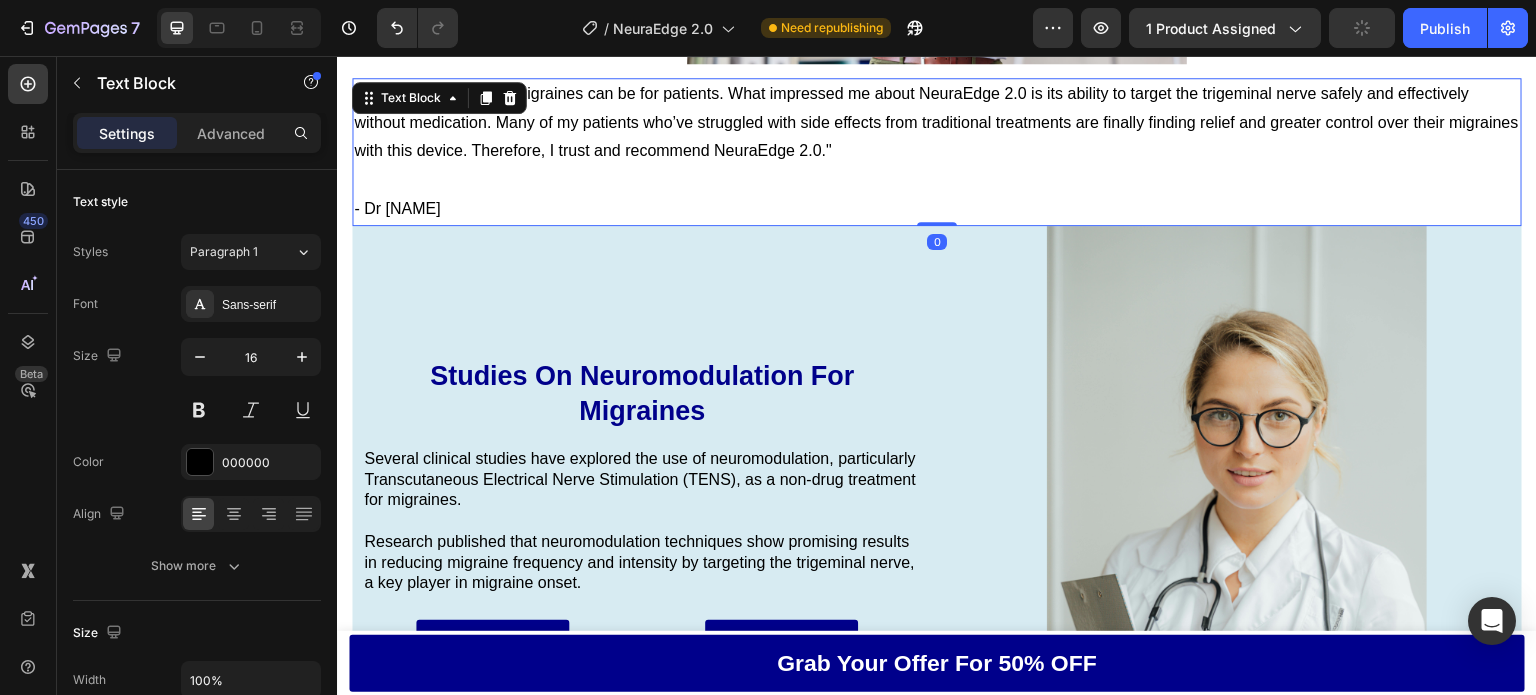 scroll, scrollTop: 7955, scrollLeft: 0, axis: vertical 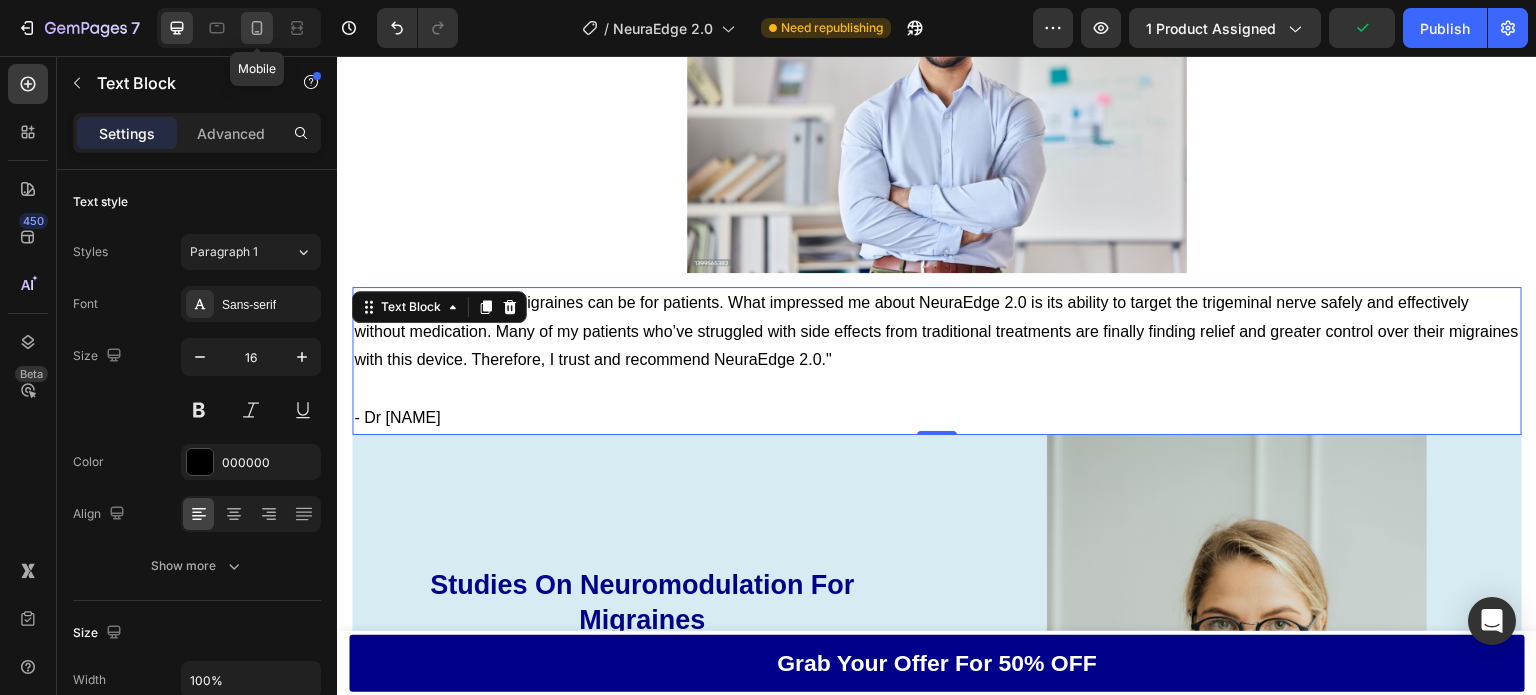 click 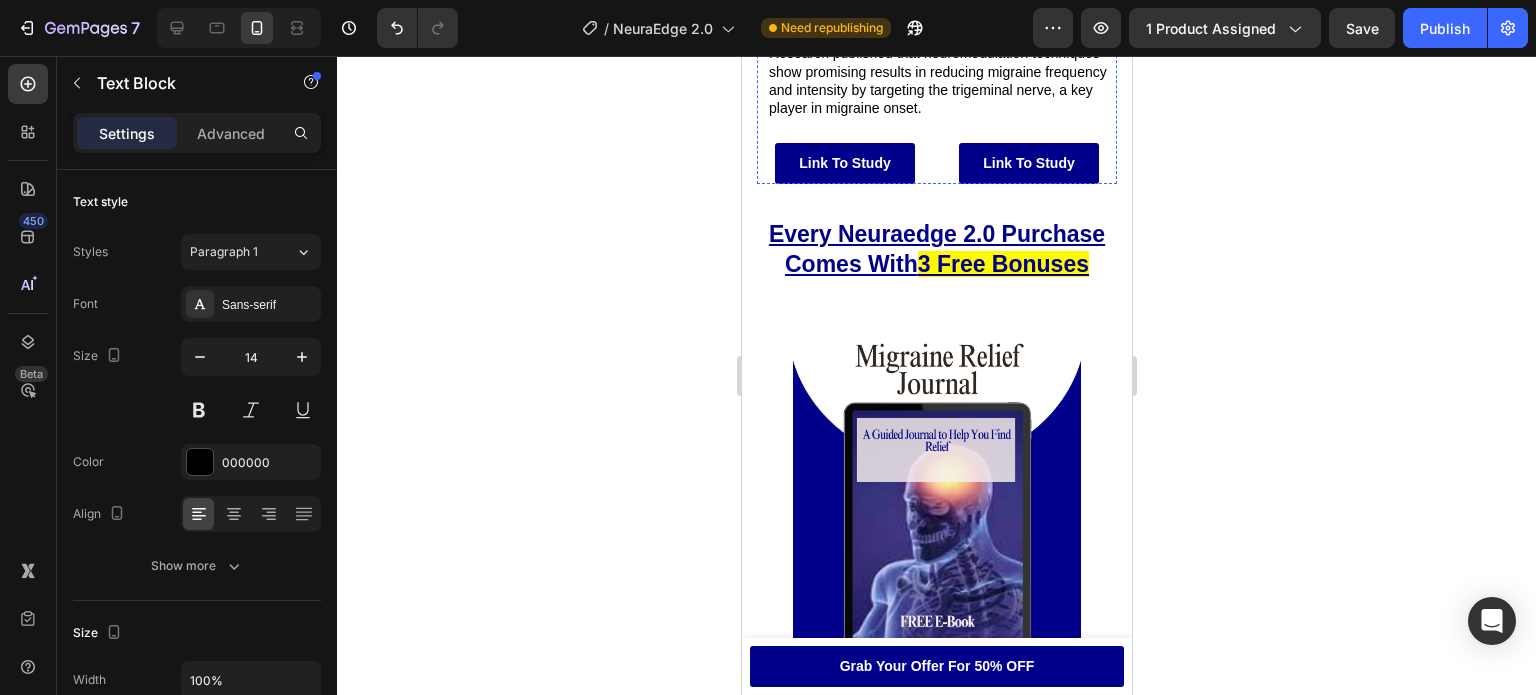 scroll, scrollTop: 8818, scrollLeft: 0, axis: vertical 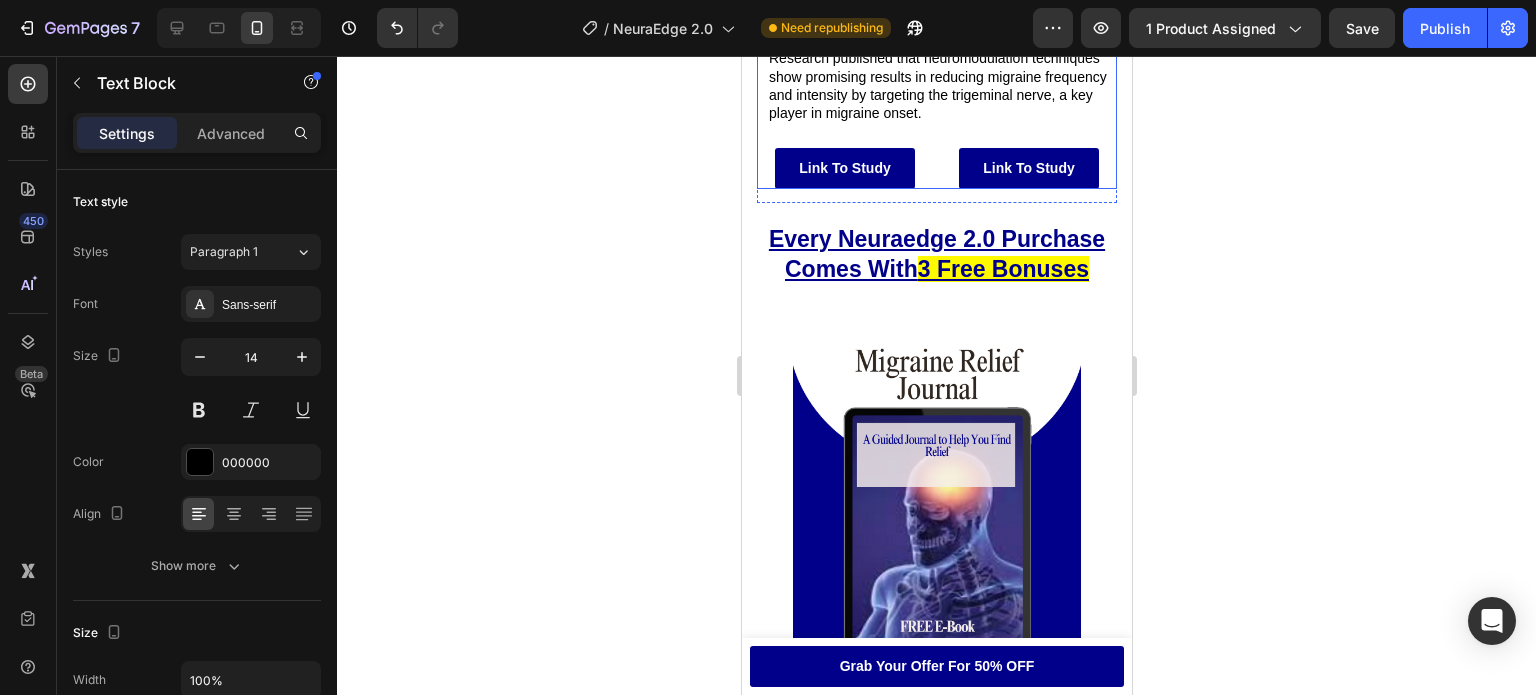 click on "Studies On Neuromodulation For Migraines Heading Several clinical studies have explored the use of neuromodulation, particularly Transcutaneous Electrical Nerve Stimulation (TENS), as a non-drug treatment for migraines.   Research published that neuromodulation techniques show promising results in reducing migraine frequency and intensity by targeting the trigeminal nerve, a key player in migraine onset. Text Block Link To Study Button Link To Study Button Row" at bounding box center (936, 31) 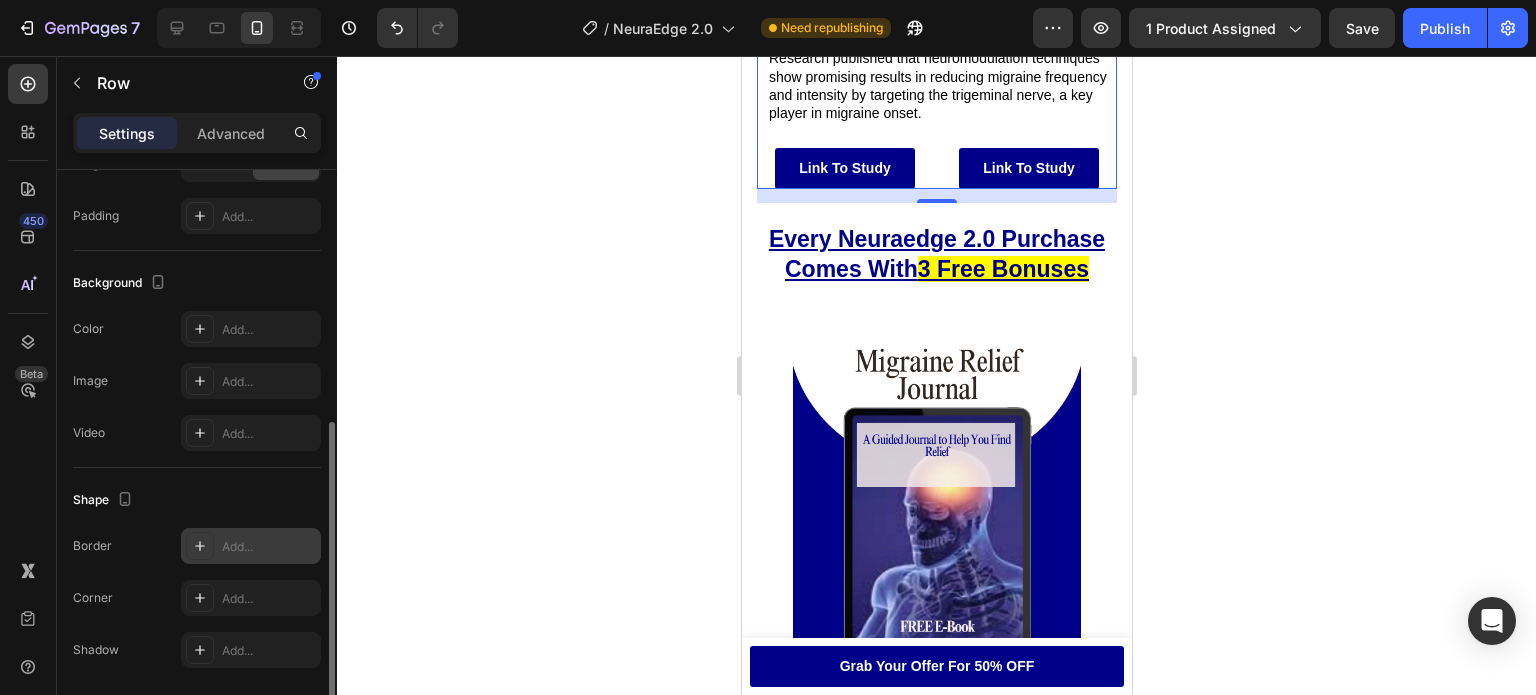 scroll, scrollTop: 513, scrollLeft: 0, axis: vertical 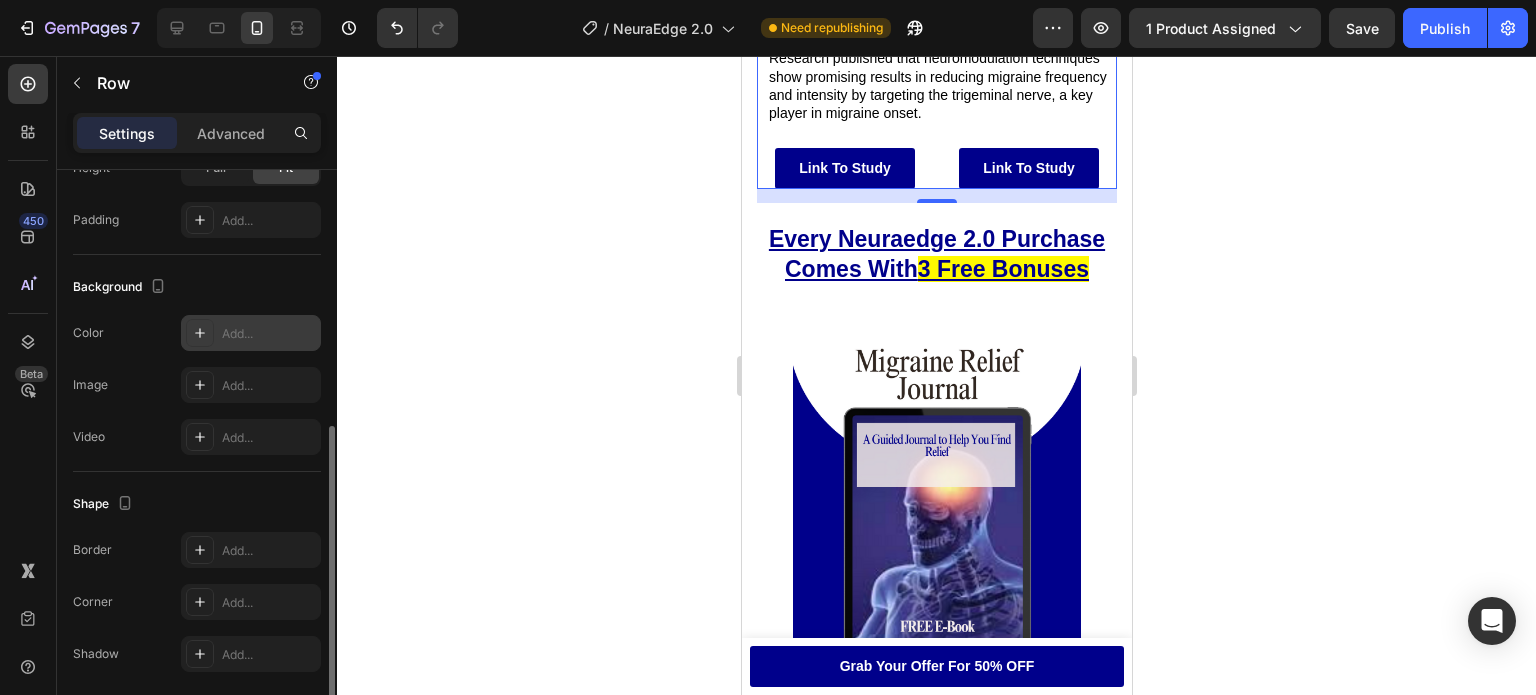 click on "Add..." at bounding box center [251, 333] 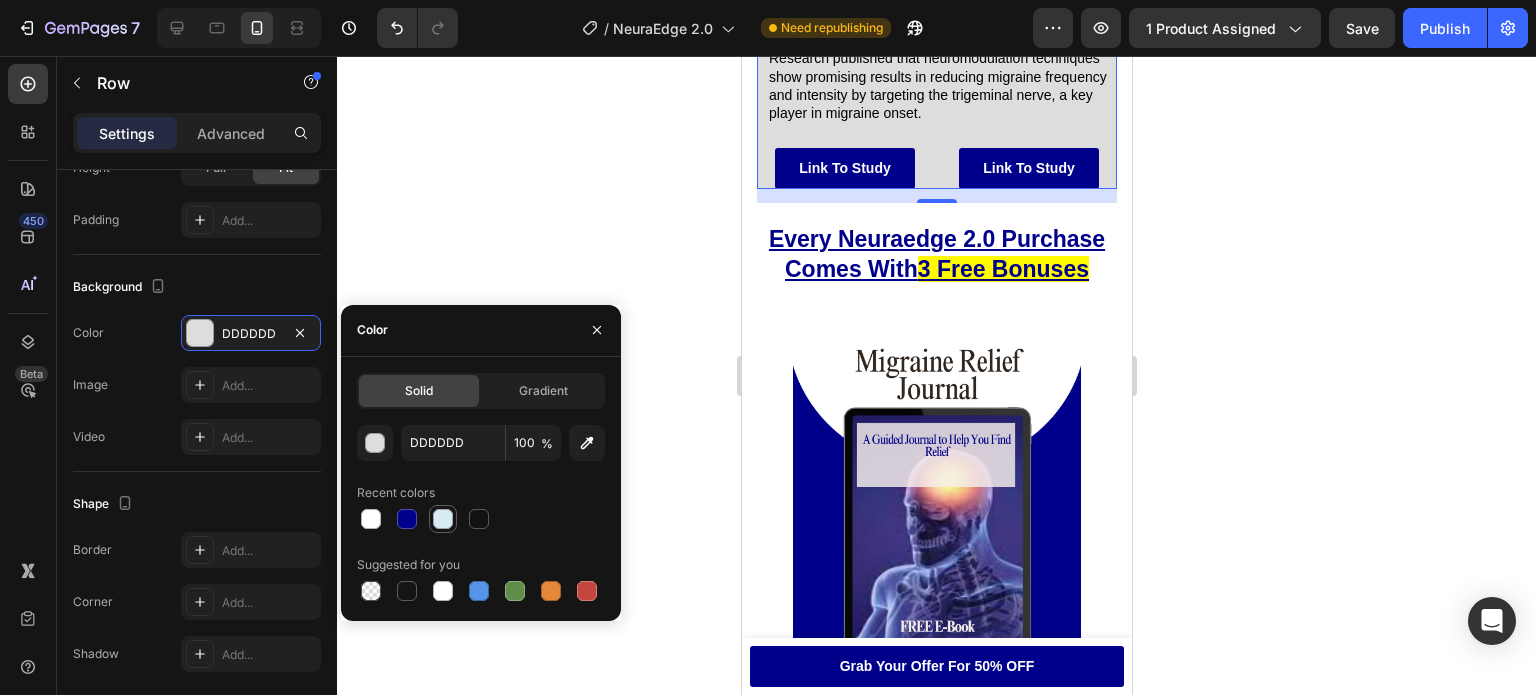 click at bounding box center (443, 519) 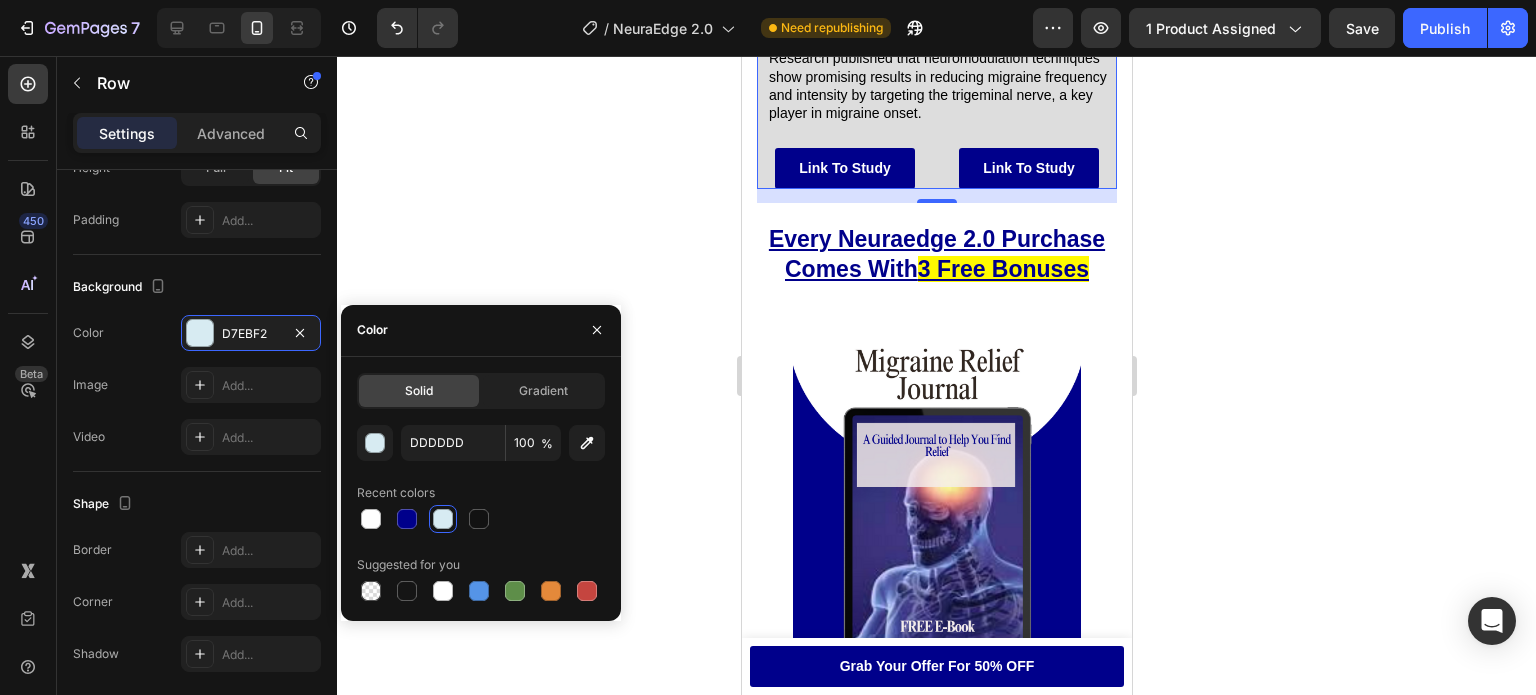 type on "D7EBF2" 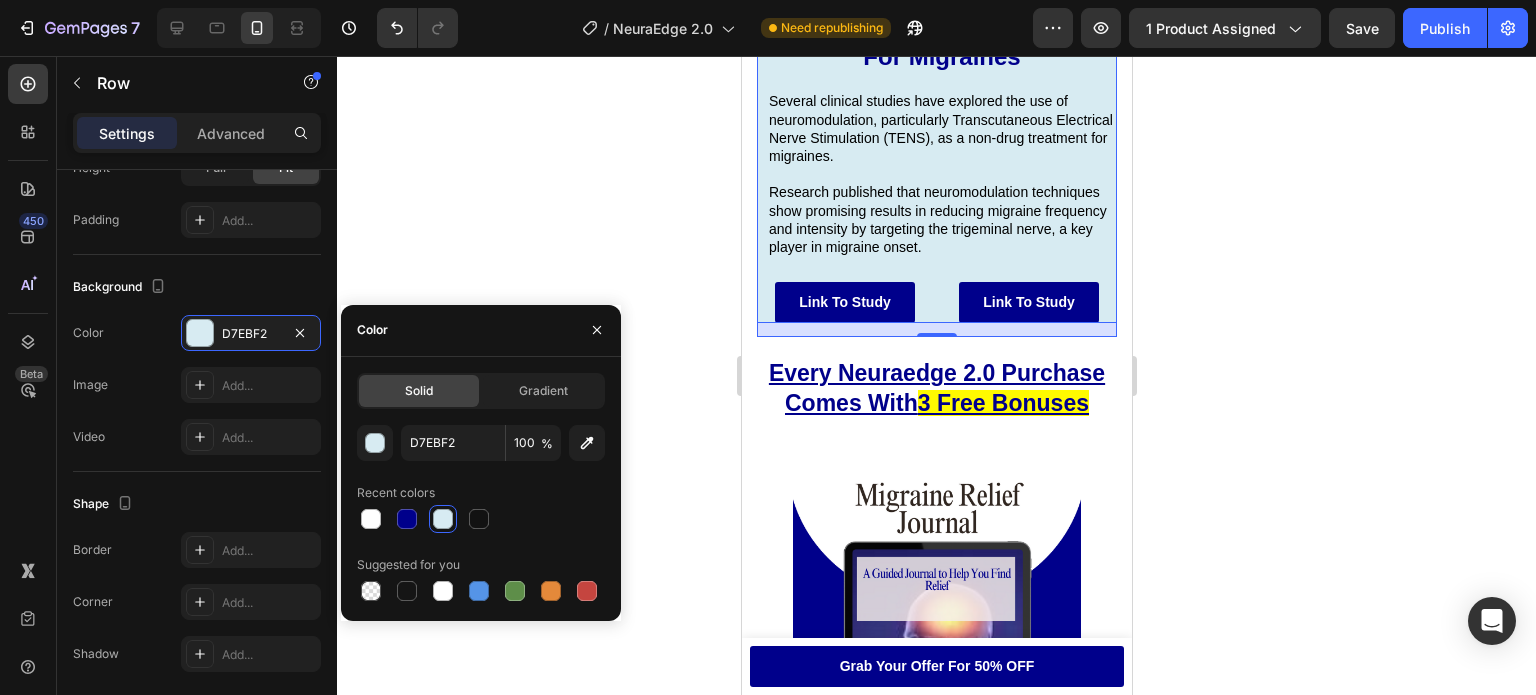 scroll, scrollTop: 8372, scrollLeft: 0, axis: vertical 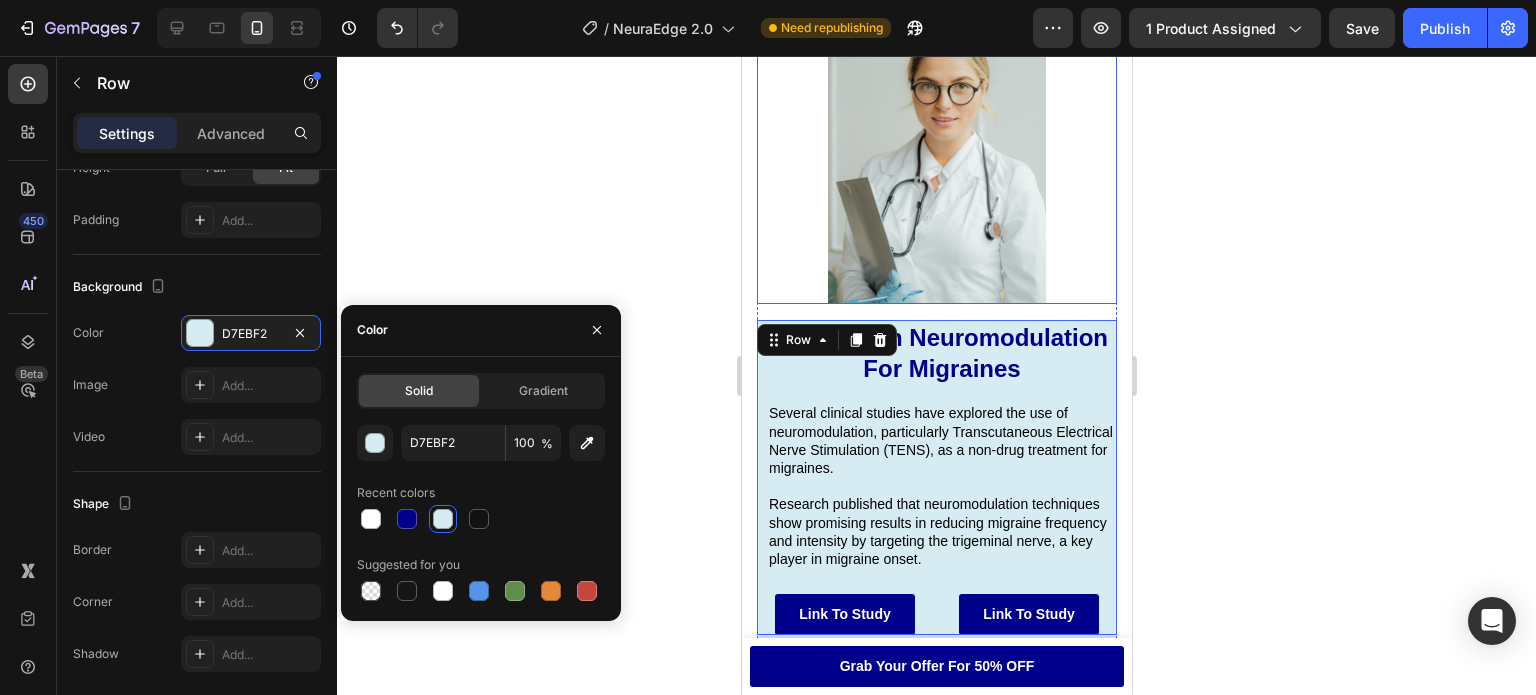 click at bounding box center (936, 141) 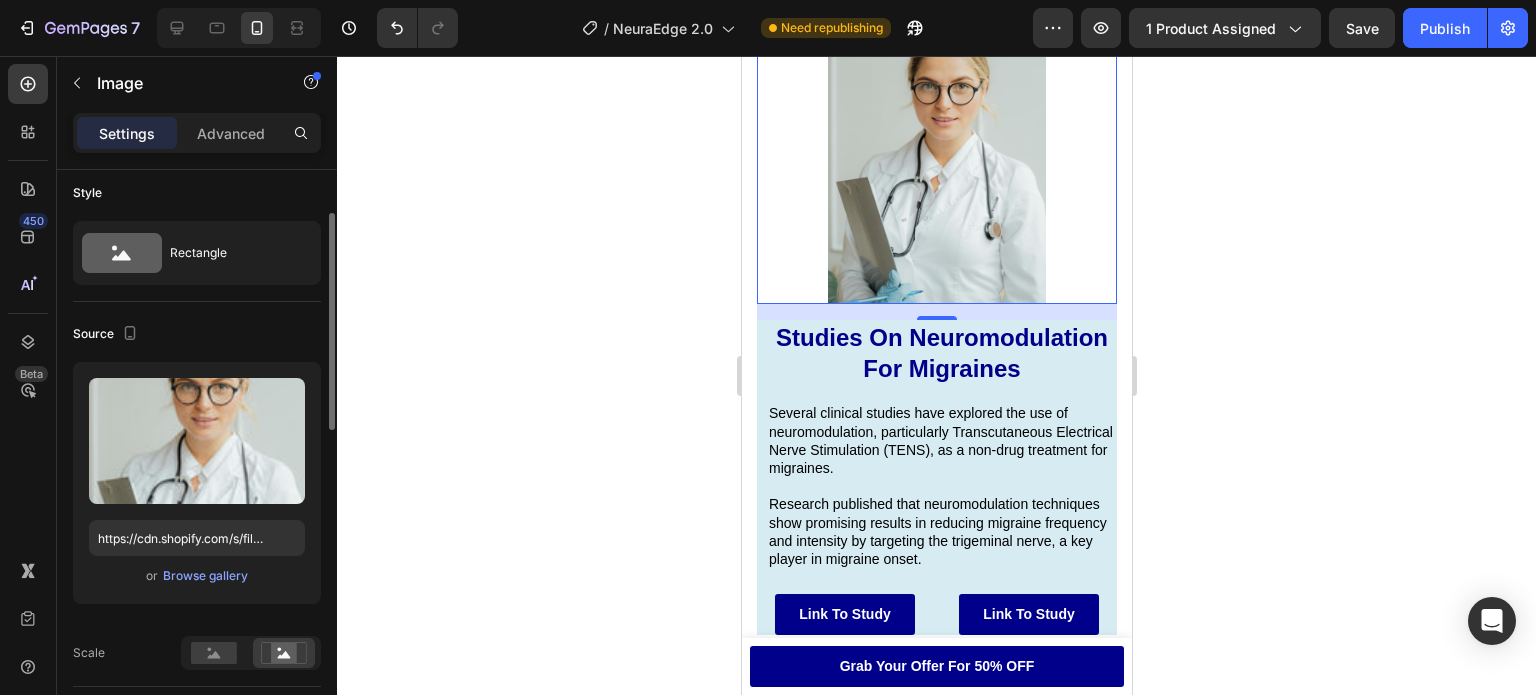 scroll, scrollTop: 0, scrollLeft: 0, axis: both 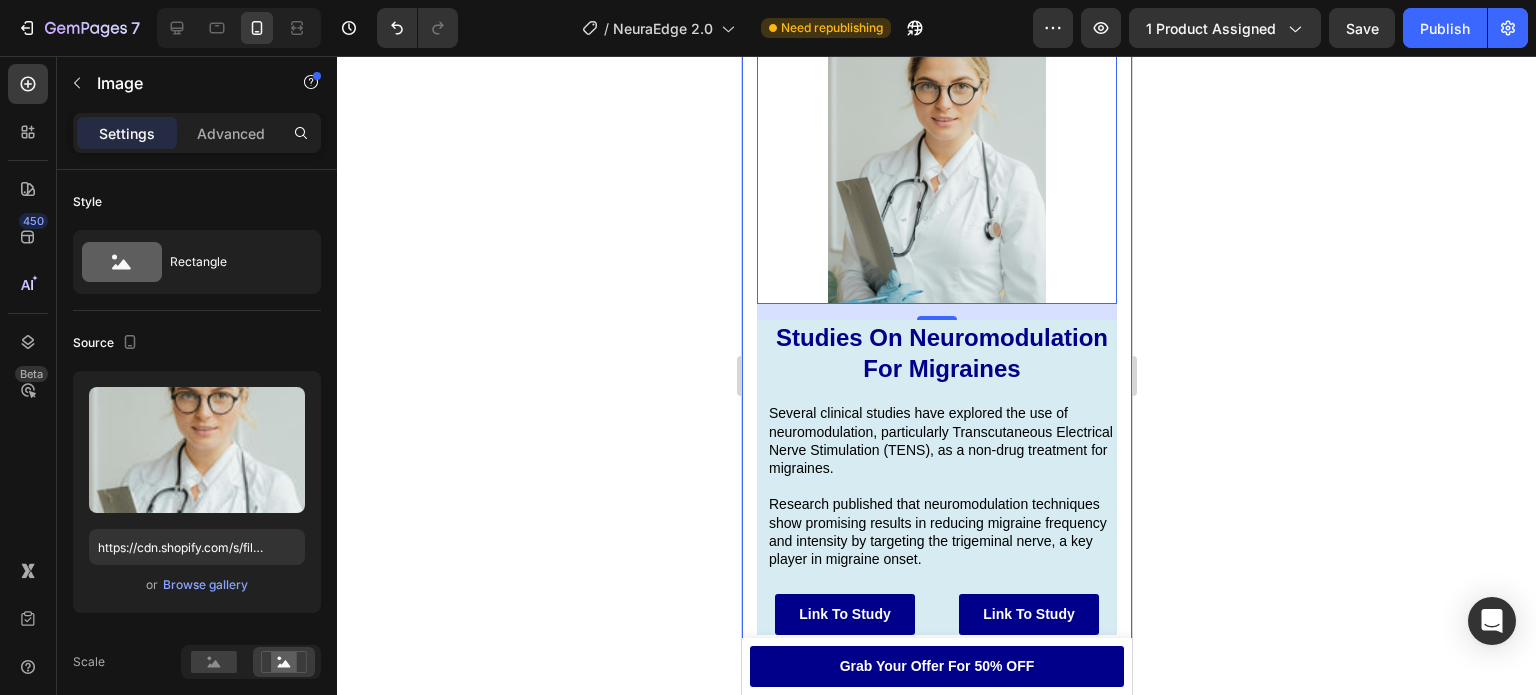 click on "Don't Take Our Word For It Heading Image Row Row "This has helped me get back pieces of my life I didn’t realize I’d lost. I was canceling plans, not exercising, and struggling through work meetings because I was in pain. With this device, I feel like I’ve got something in my corner. I have been using this everyday as a preventative and my migraine days per month reduced from [NUMBER] to [NUMBER]. Highly recommended!" Text block
Icon
Icon
Icon
Icon
Icon Row Carly S. Text block Row Row Image Row Row "I use NeuraEdge as soon as I feel the warning signs, and most of the time I’m able to carry on with my day. The relief is fast, and I don’t feel groggy afterward. I’ve started sleeping better now thanks to this device". Text block
Icon
Icon
Icon
Icon
Icon Row Olivia T. Text block Row Row Image Row Row Text block
Icon
Icon" at bounding box center [936, 902] 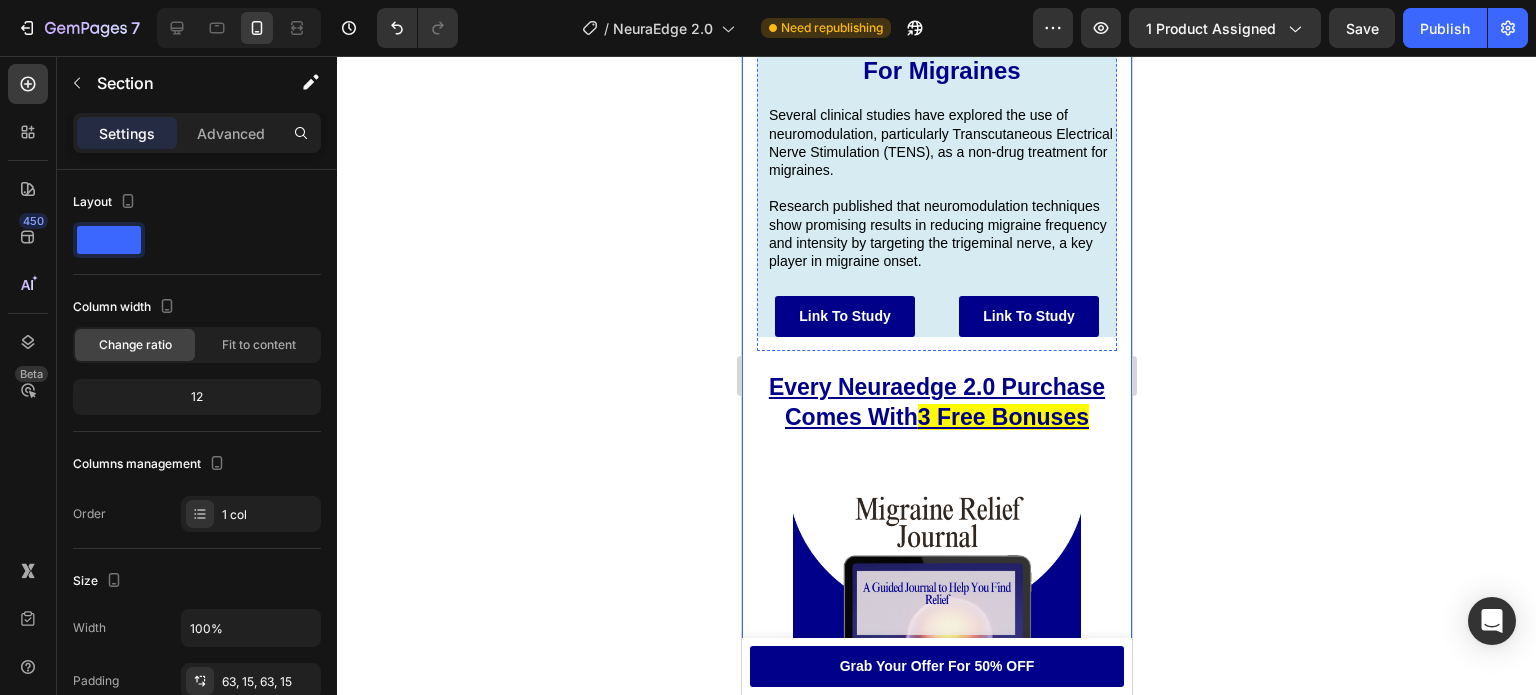 scroll, scrollTop: 8548, scrollLeft: 0, axis: vertical 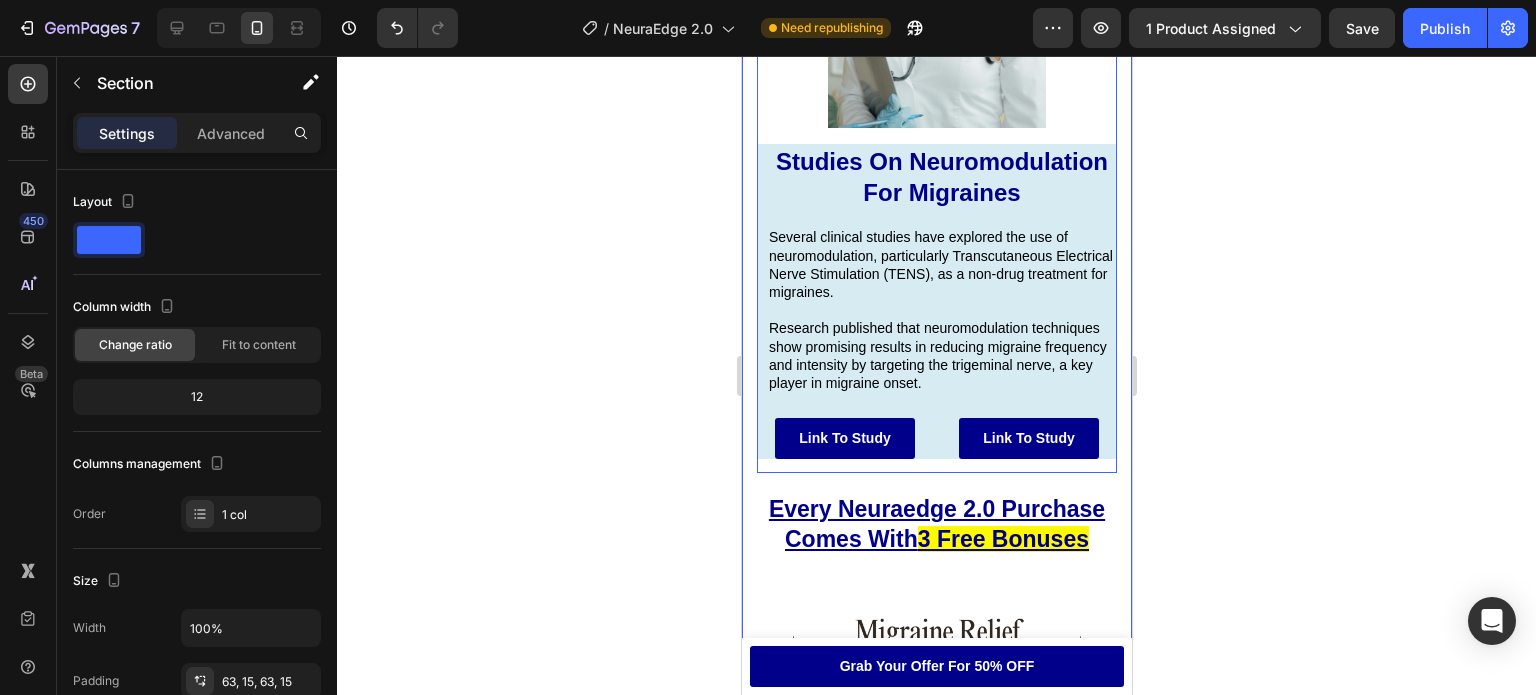 click on "Image" at bounding box center [936, -27] 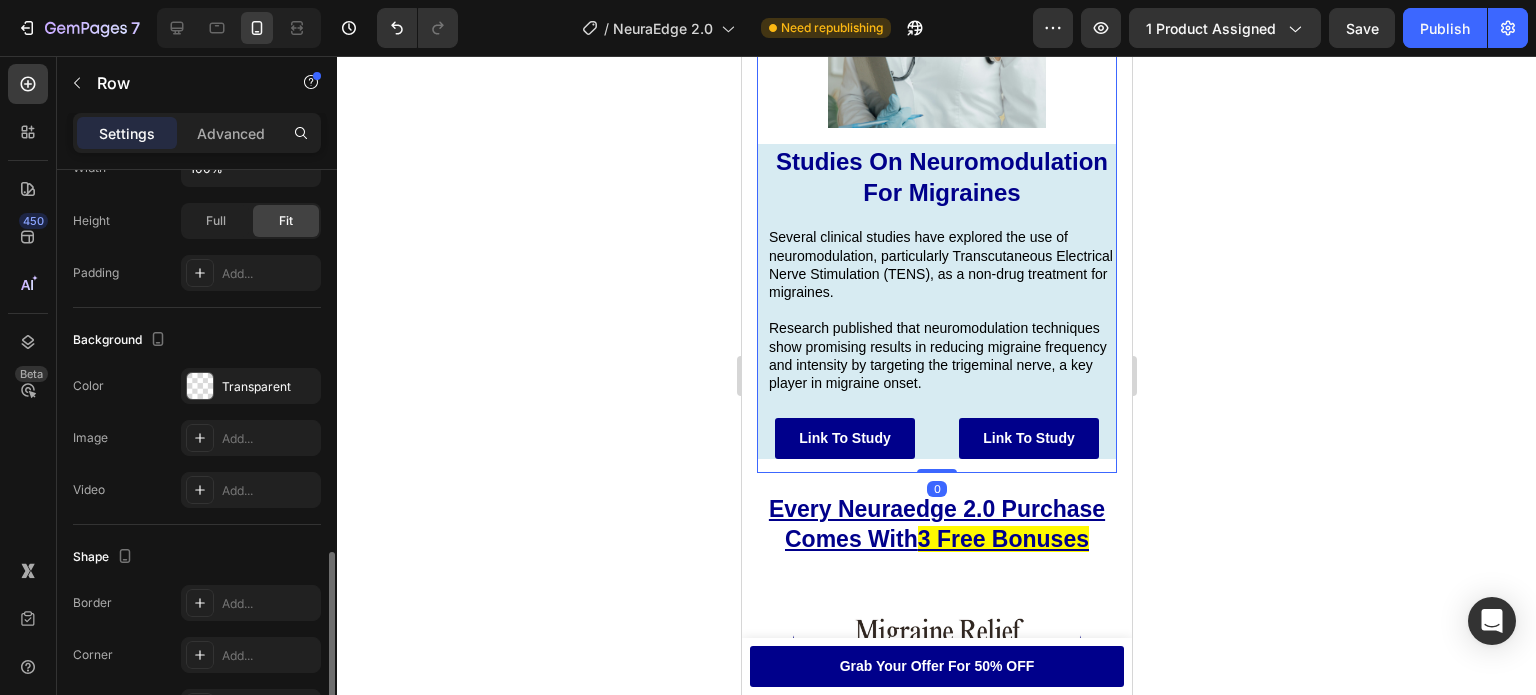 scroll, scrollTop: 698, scrollLeft: 0, axis: vertical 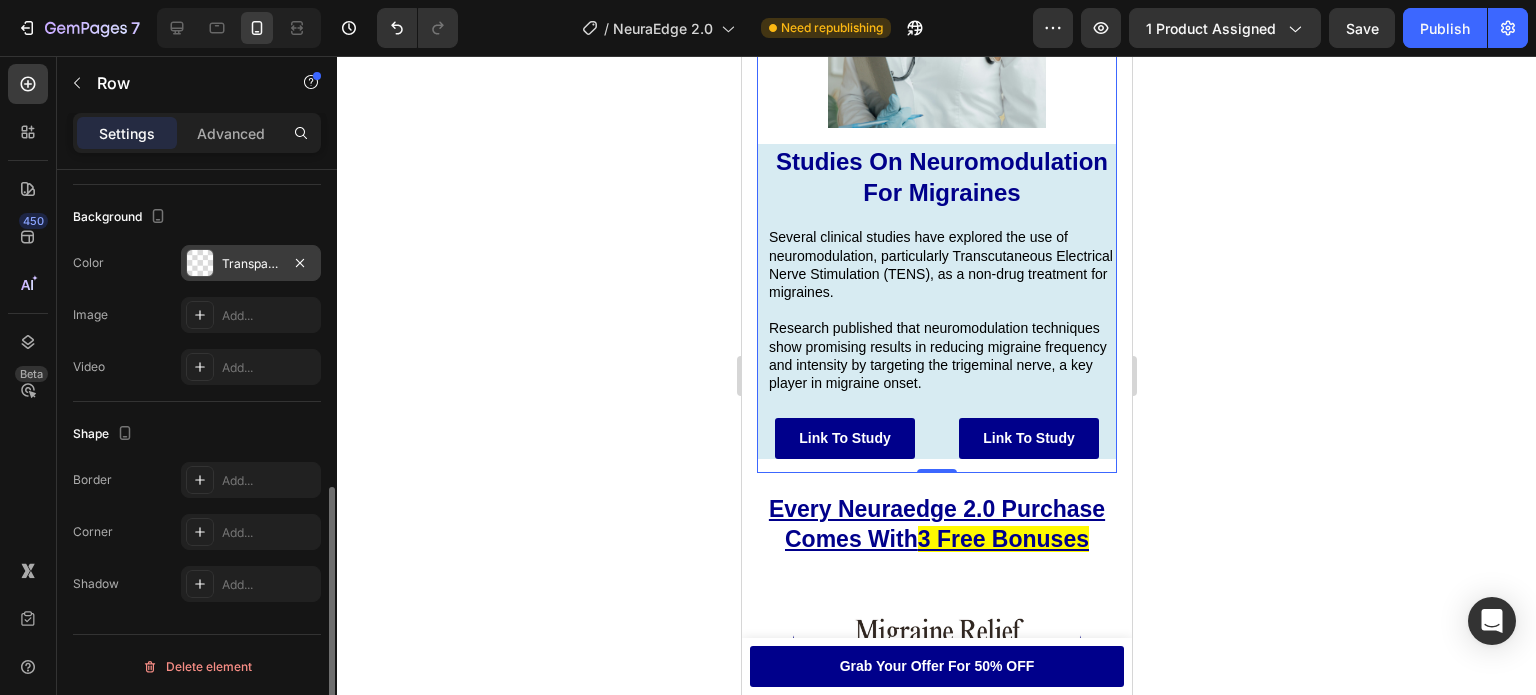 click on "Transparent" at bounding box center (251, 264) 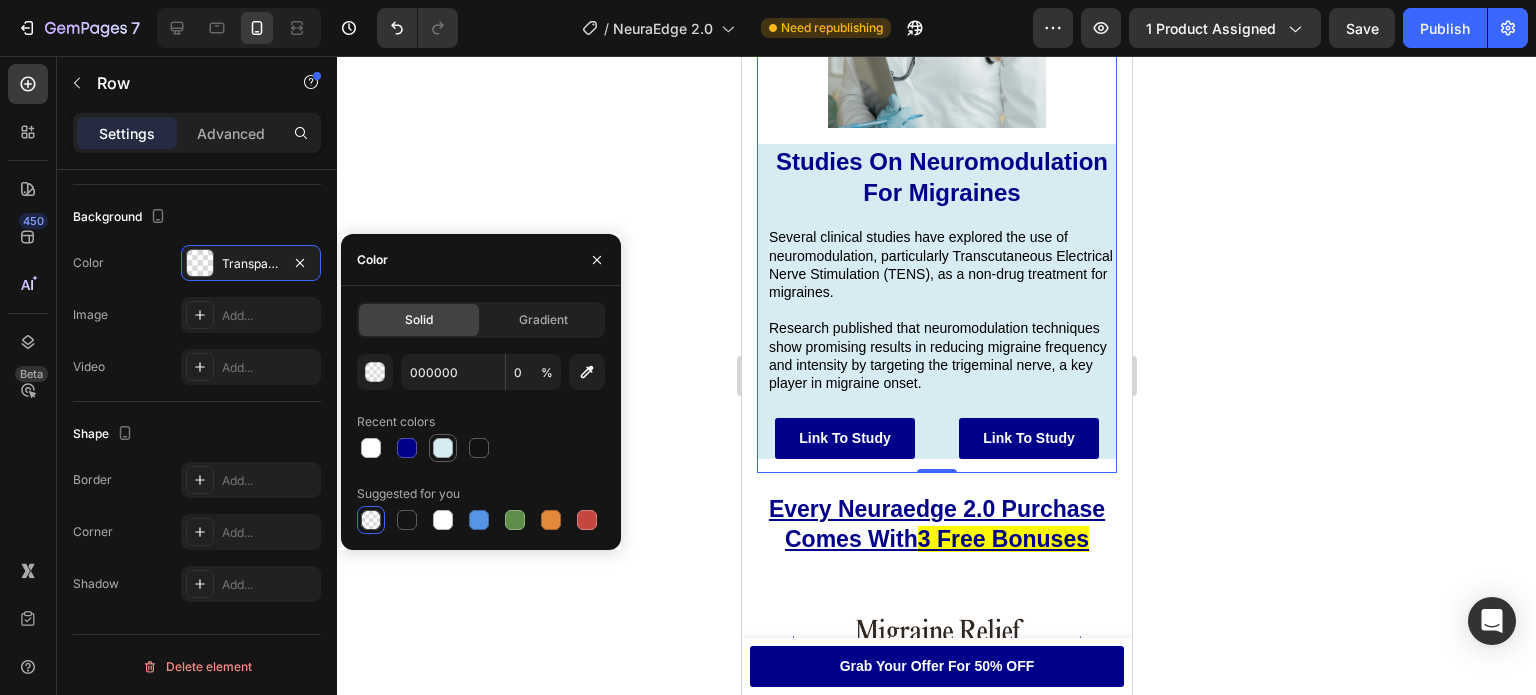 click at bounding box center (443, 448) 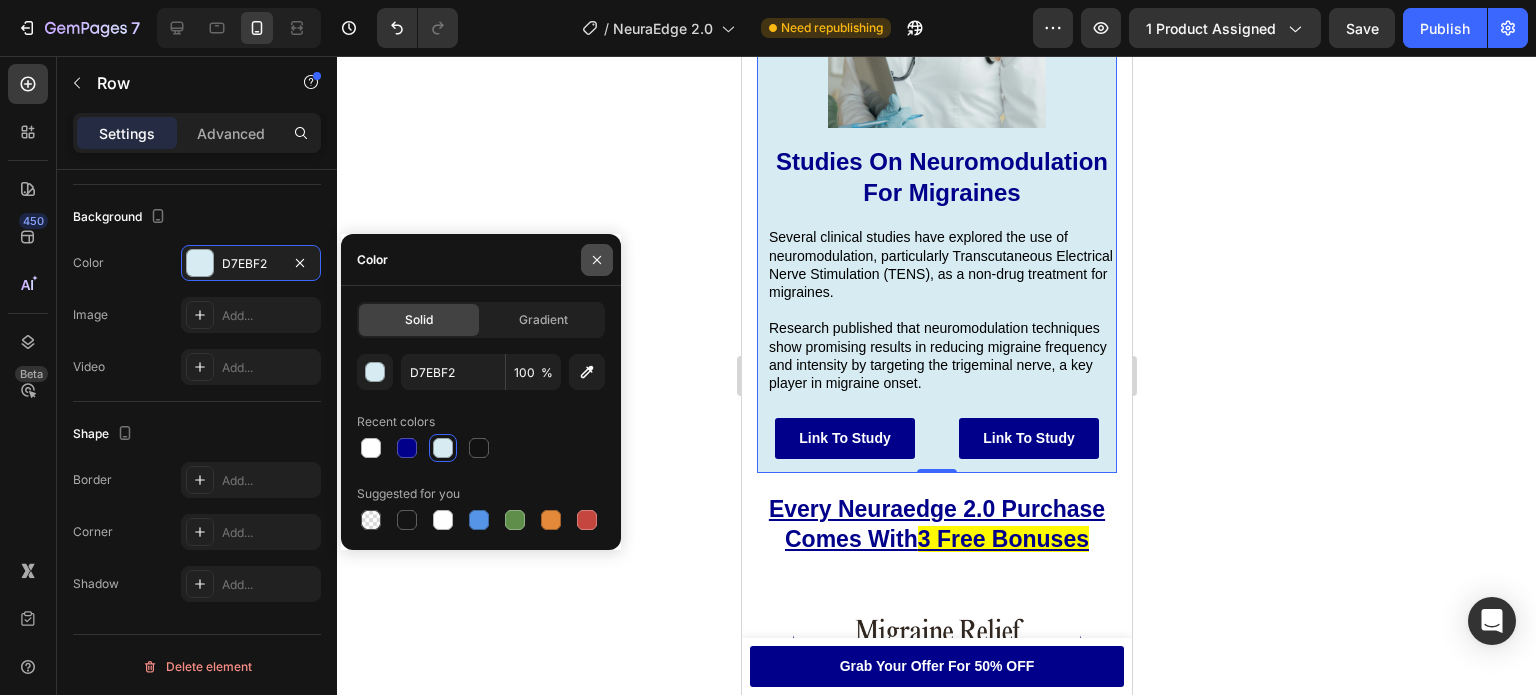 click at bounding box center [597, 260] 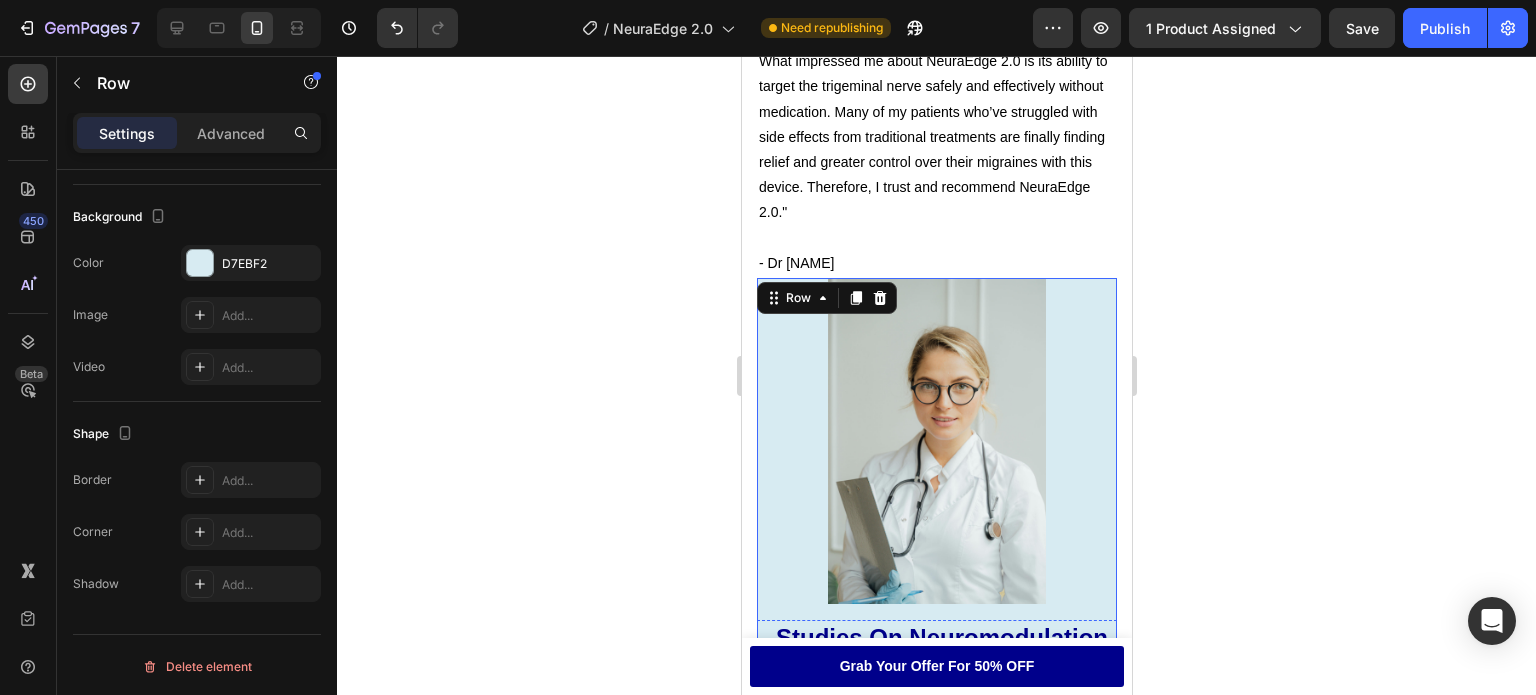 scroll, scrollTop: 7878, scrollLeft: 0, axis: vertical 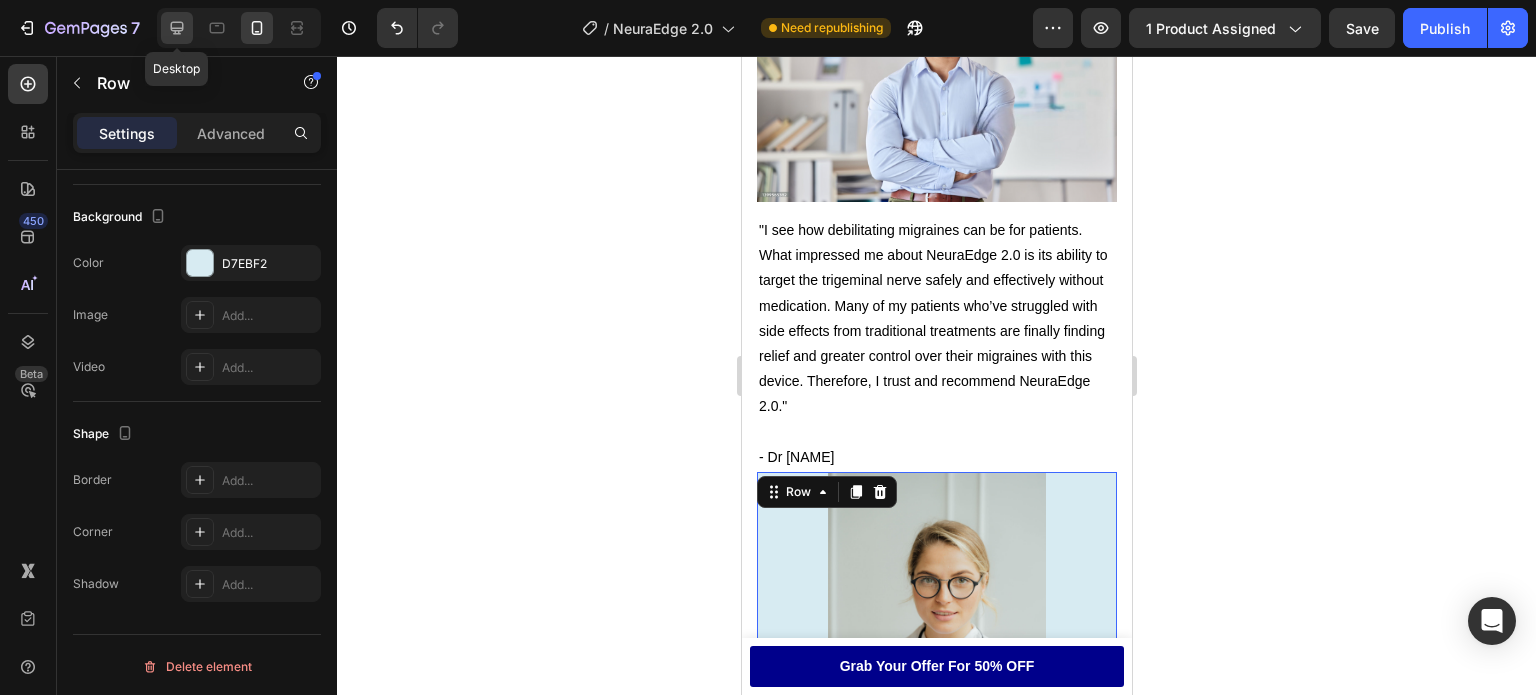 click 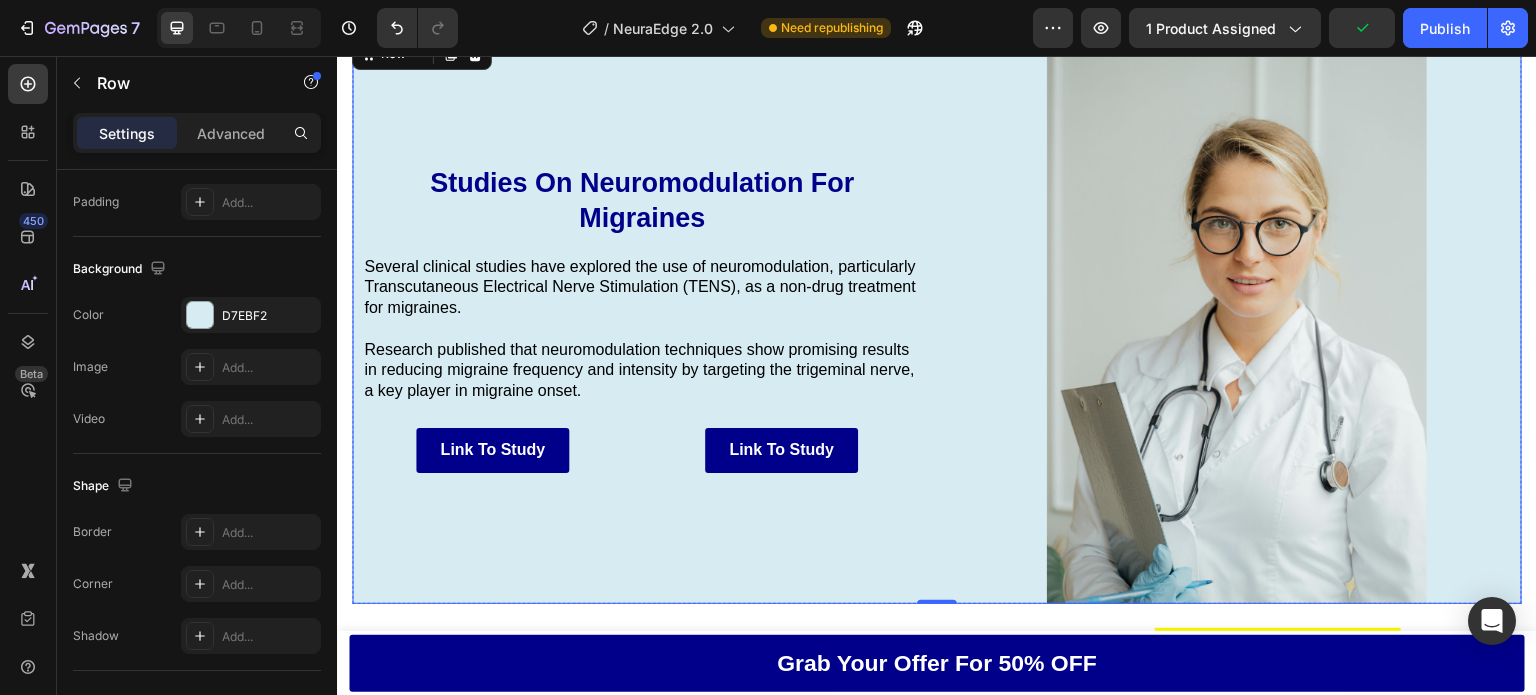 scroll, scrollTop: 8348, scrollLeft: 0, axis: vertical 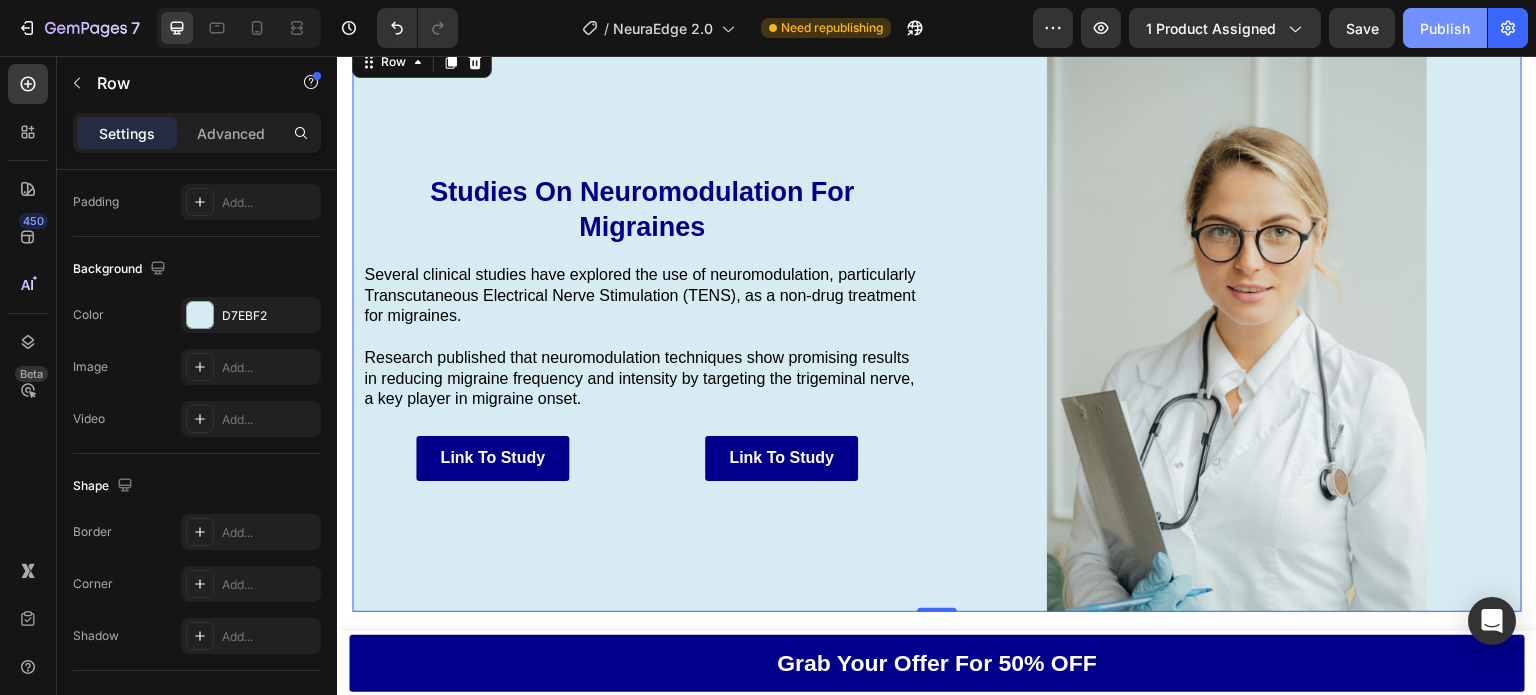 click on "Publish" at bounding box center (1445, 28) 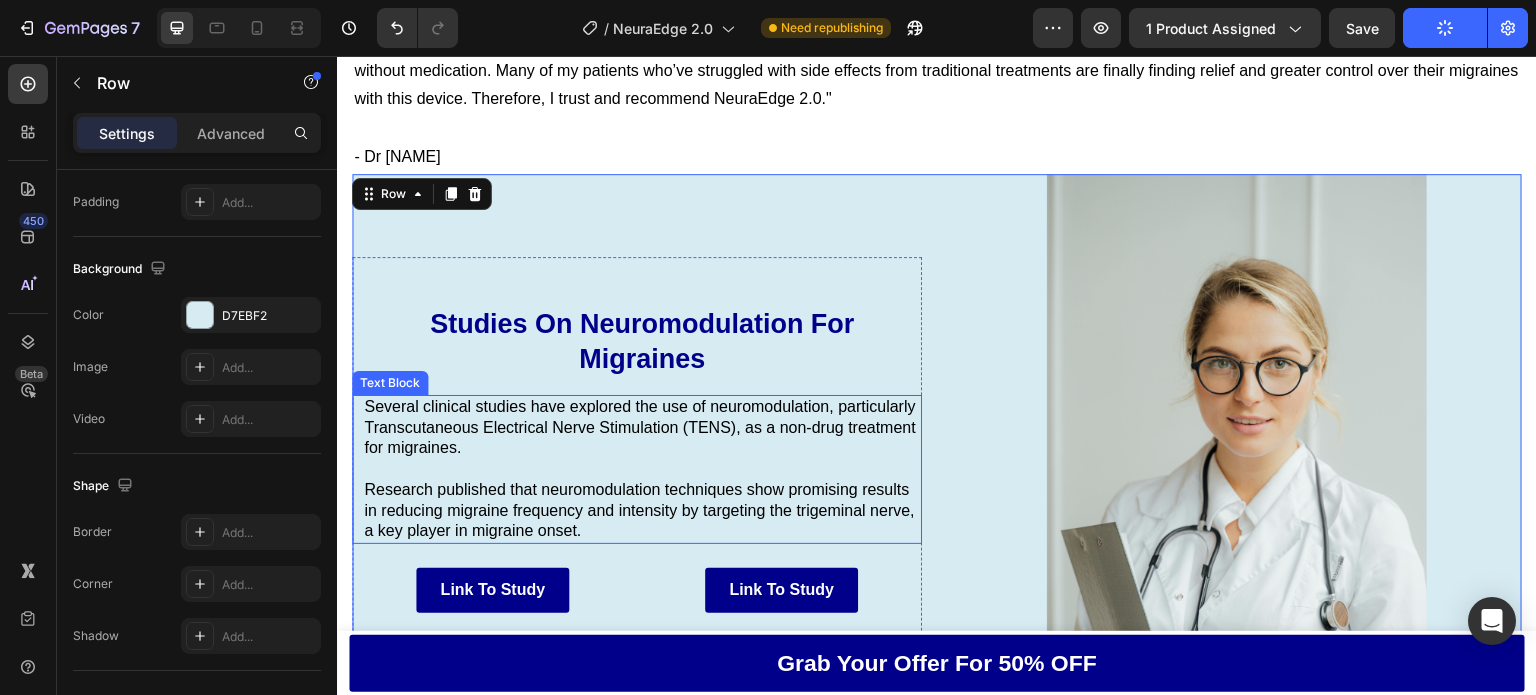 scroll, scrollTop: 8216, scrollLeft: 0, axis: vertical 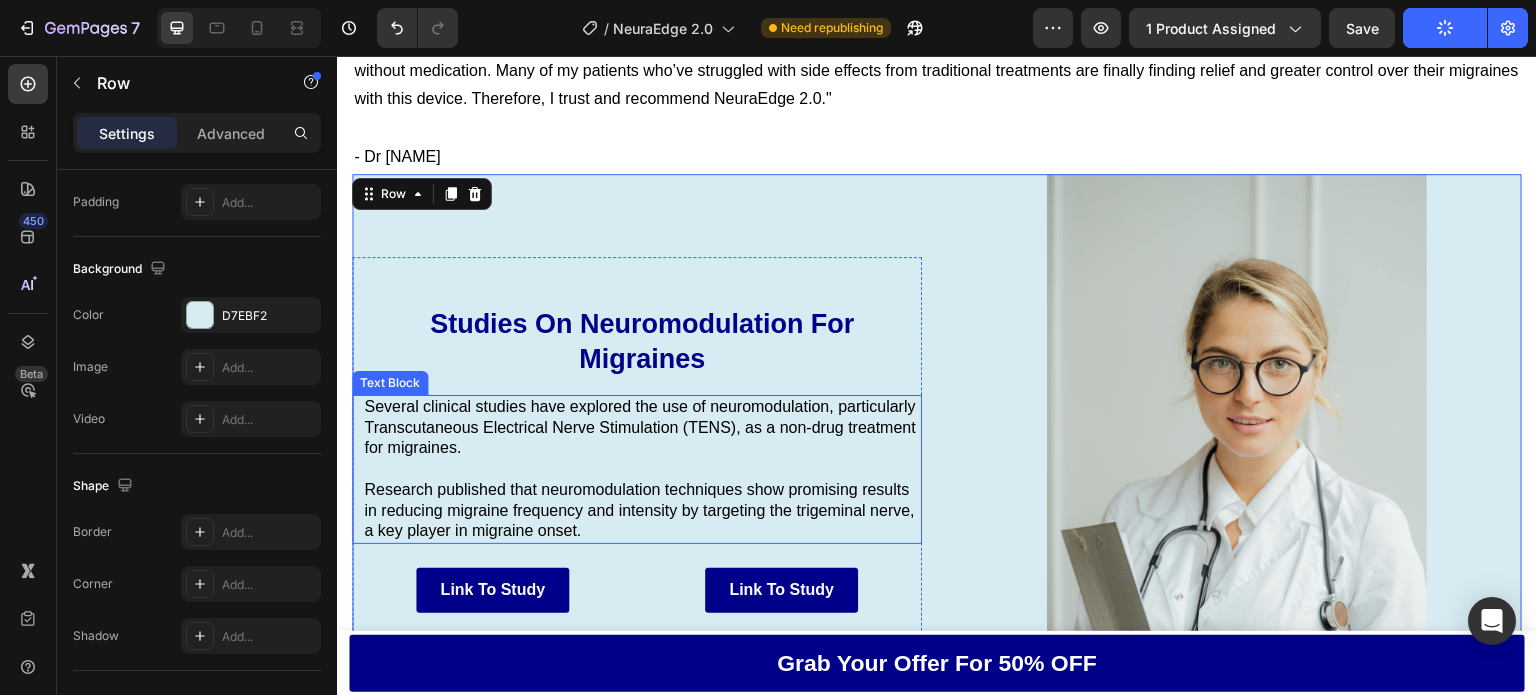 click on "Several clinical studies have explored the use of neuromodulation, particularly Transcutaneous Electrical Nerve Stimulation (TENS), as a non-drug treatment for migraines." at bounding box center [642, 428] 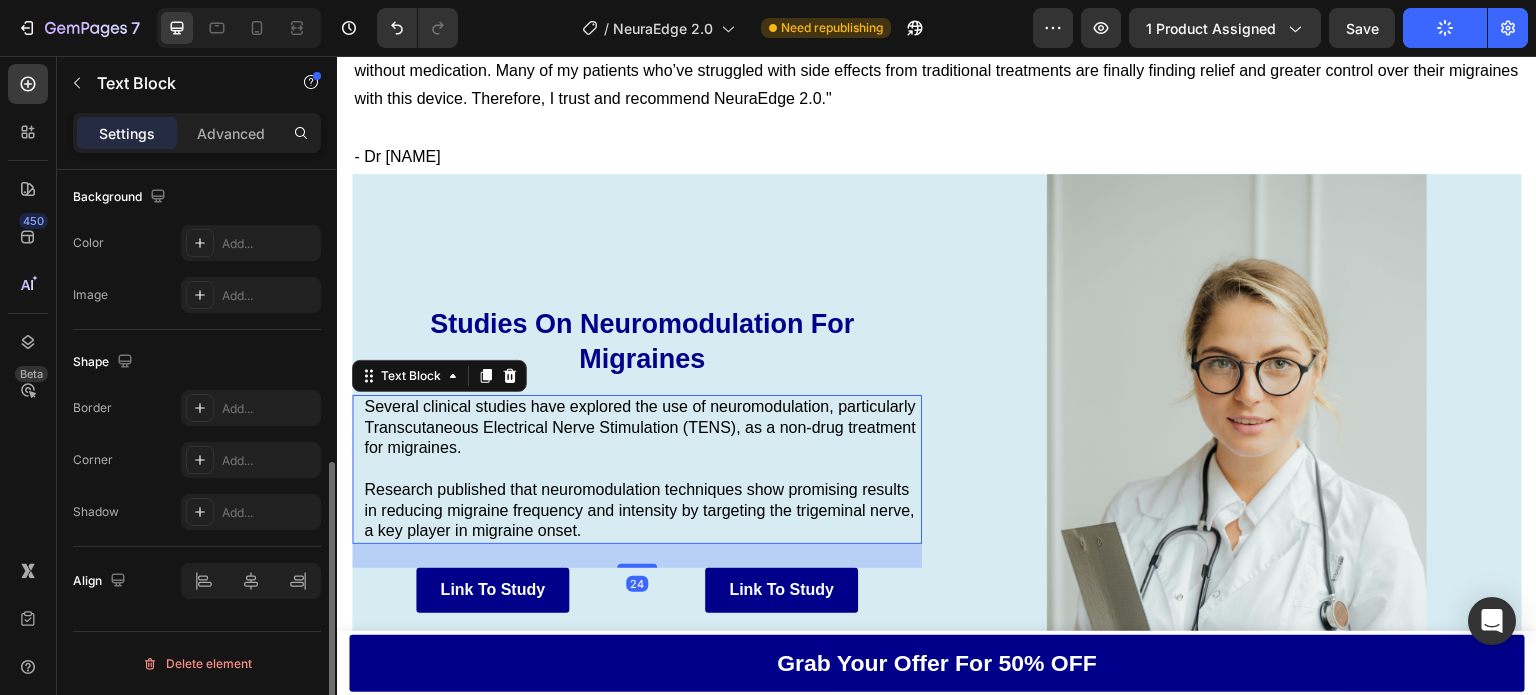 scroll, scrollTop: 0, scrollLeft: 0, axis: both 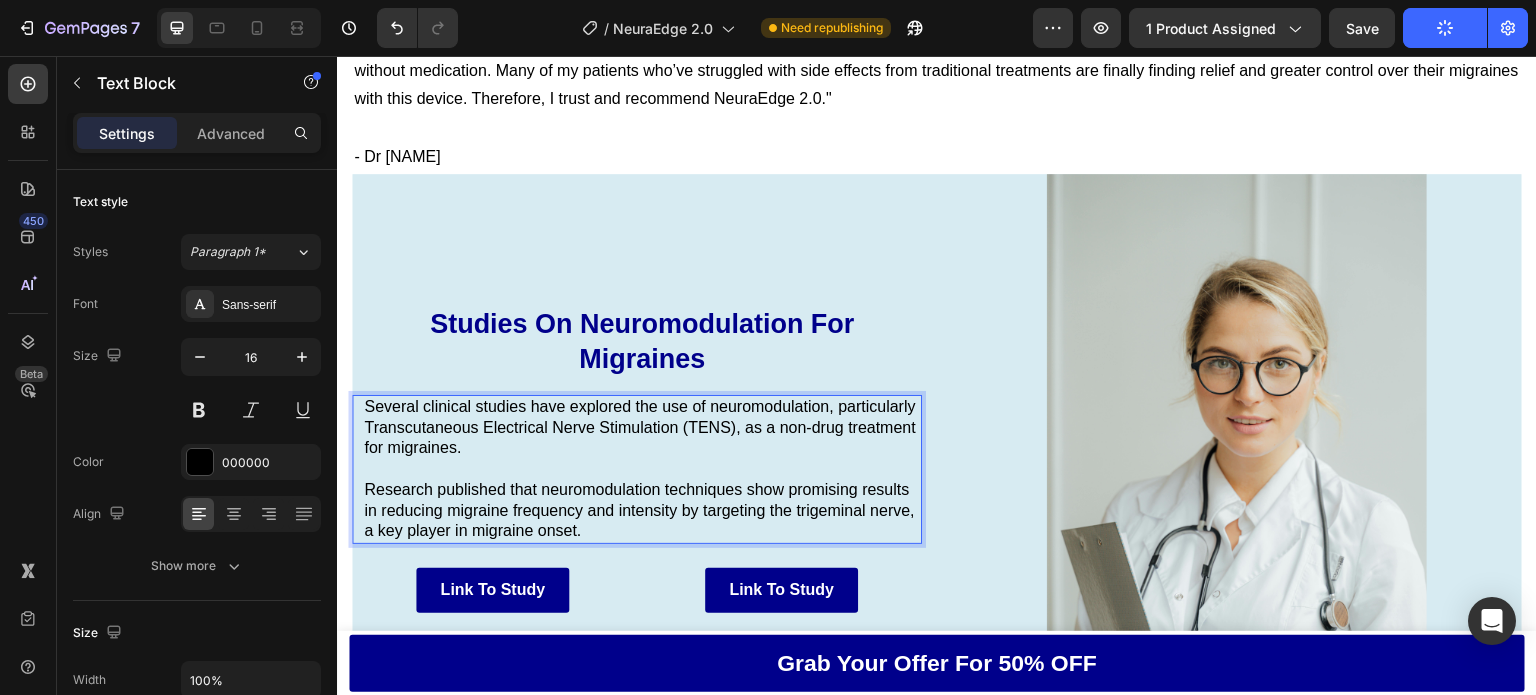 click on "Several clinical studies have explored the use of neuromodulation, particularly Transcutaneous Electrical Nerve Stimulation (TENS), as a non-drug treatment for migraines." at bounding box center [642, 428] 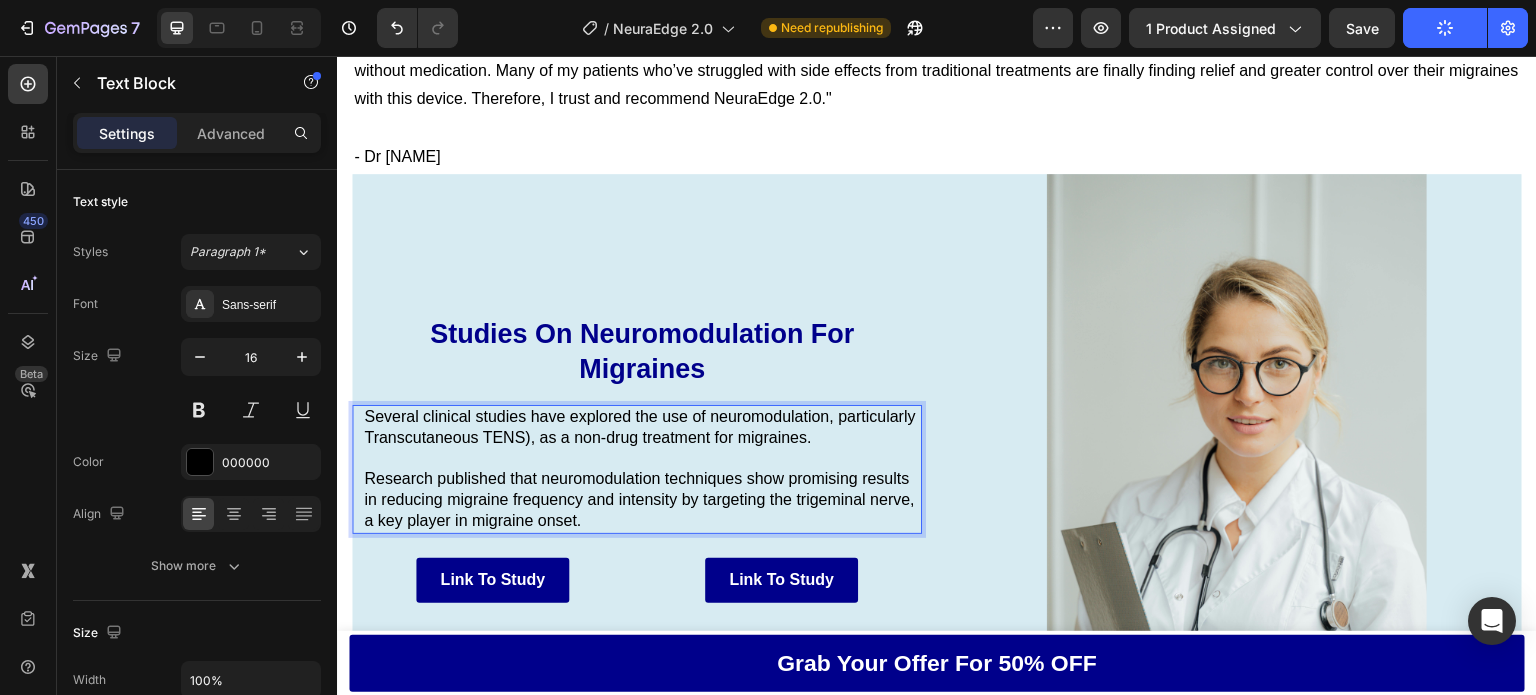 scroll, scrollTop: 8226, scrollLeft: 0, axis: vertical 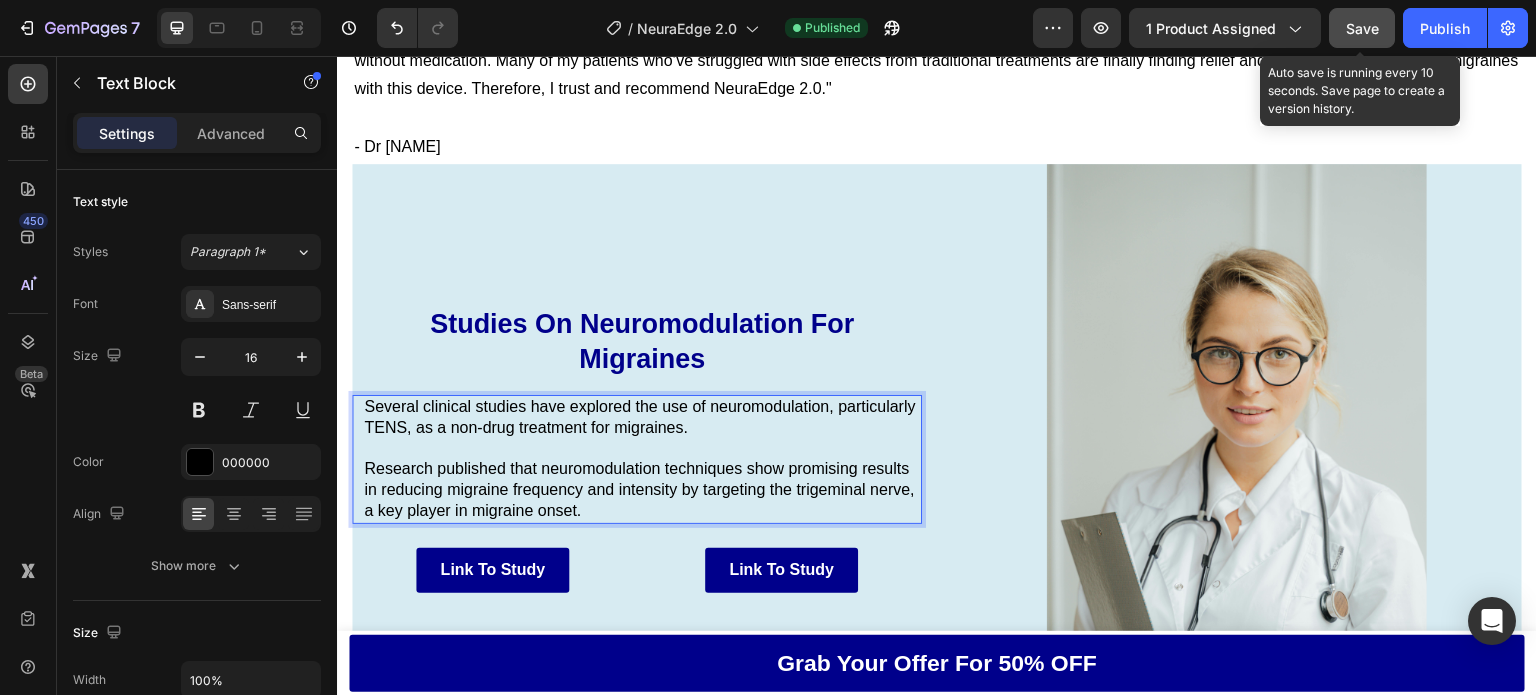 click on "Save" at bounding box center (1362, 28) 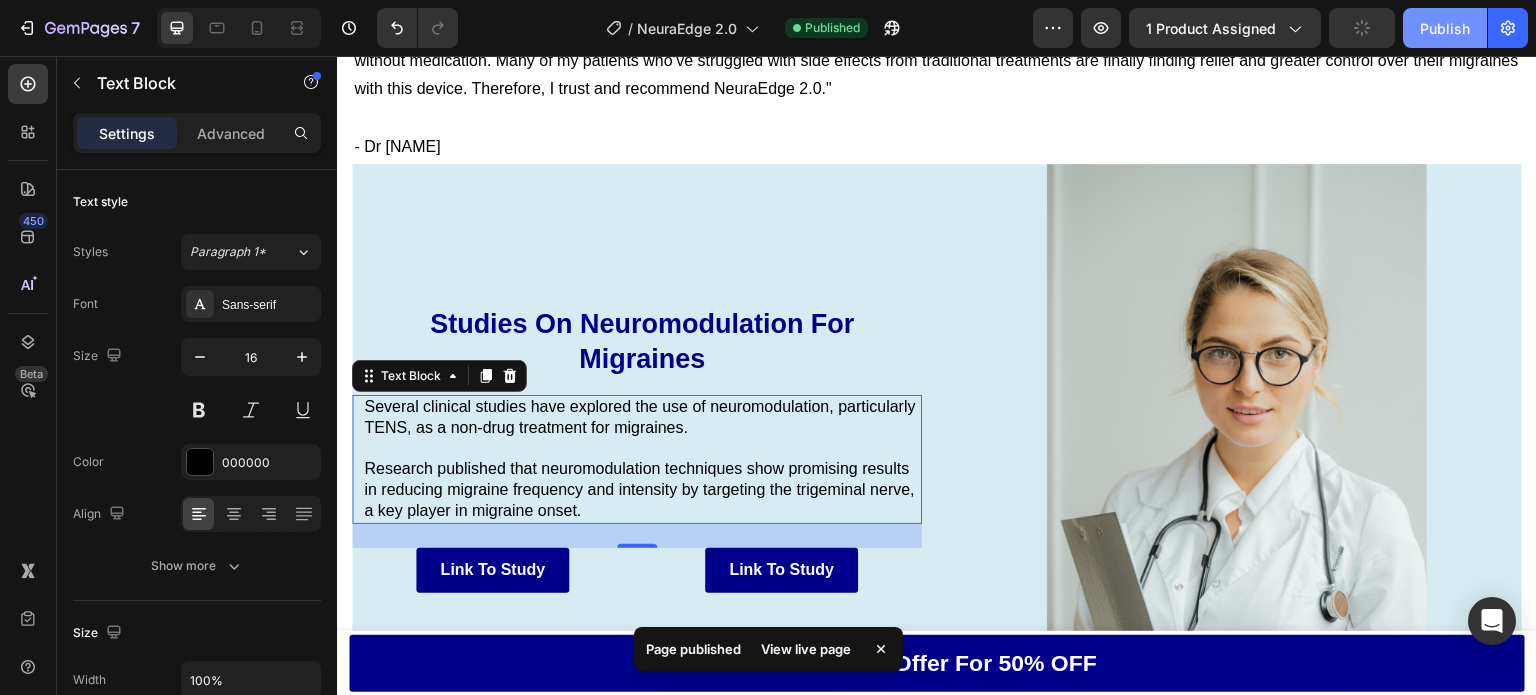 click on "Publish" at bounding box center (1445, 28) 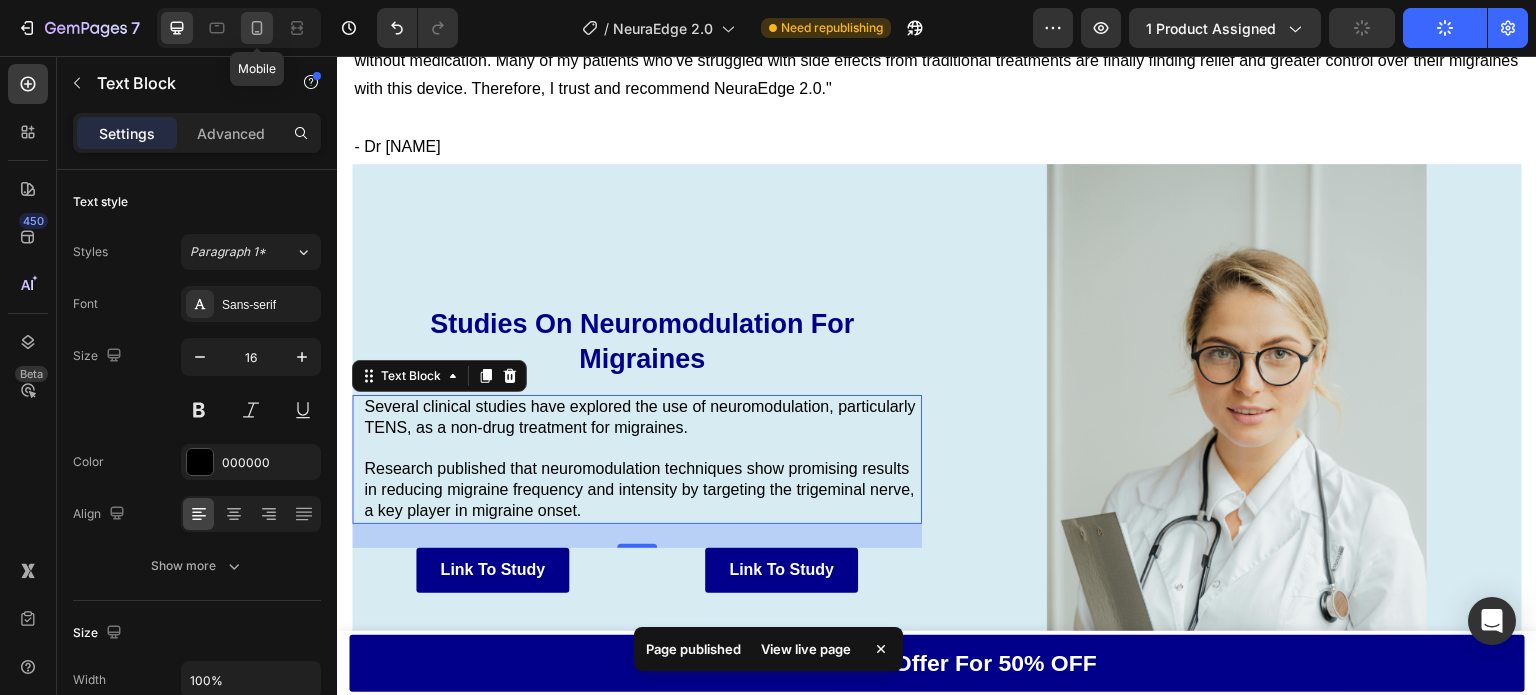click 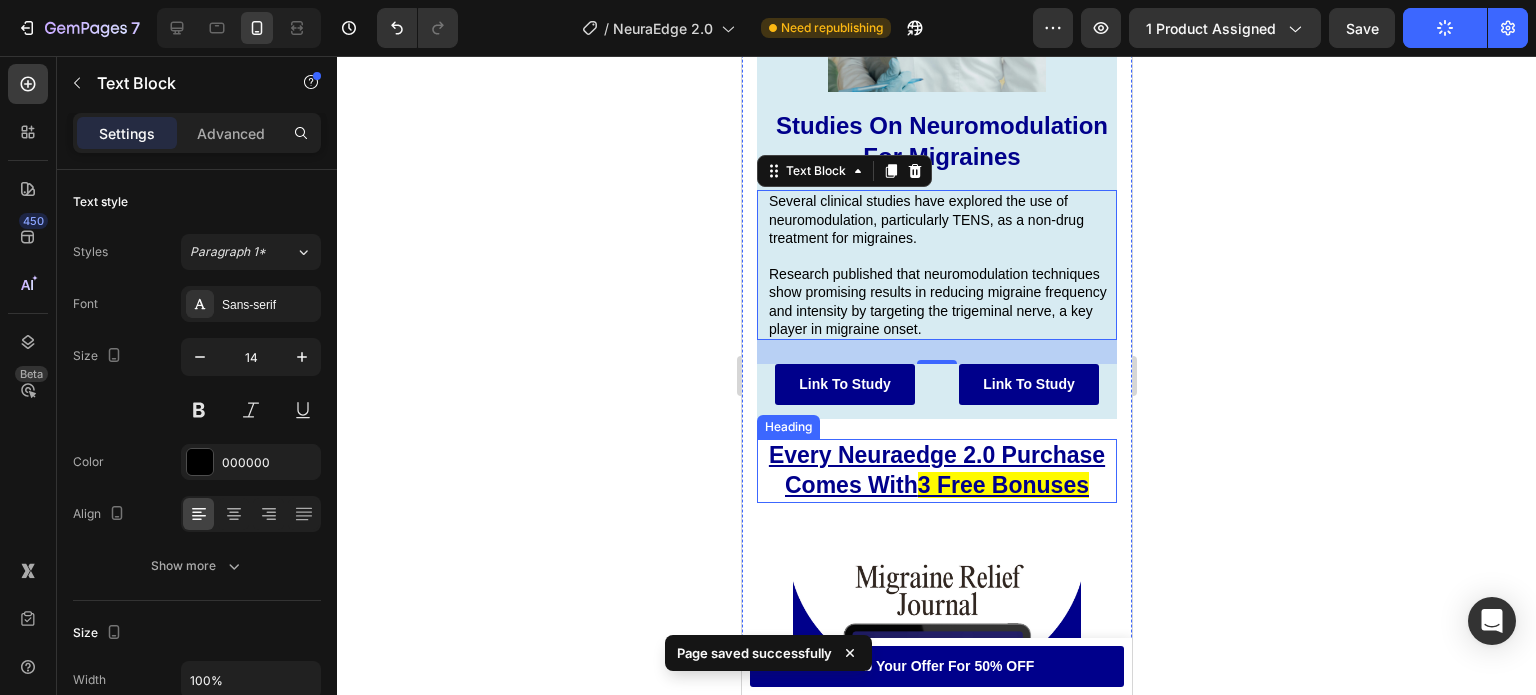scroll, scrollTop: 8925, scrollLeft: 0, axis: vertical 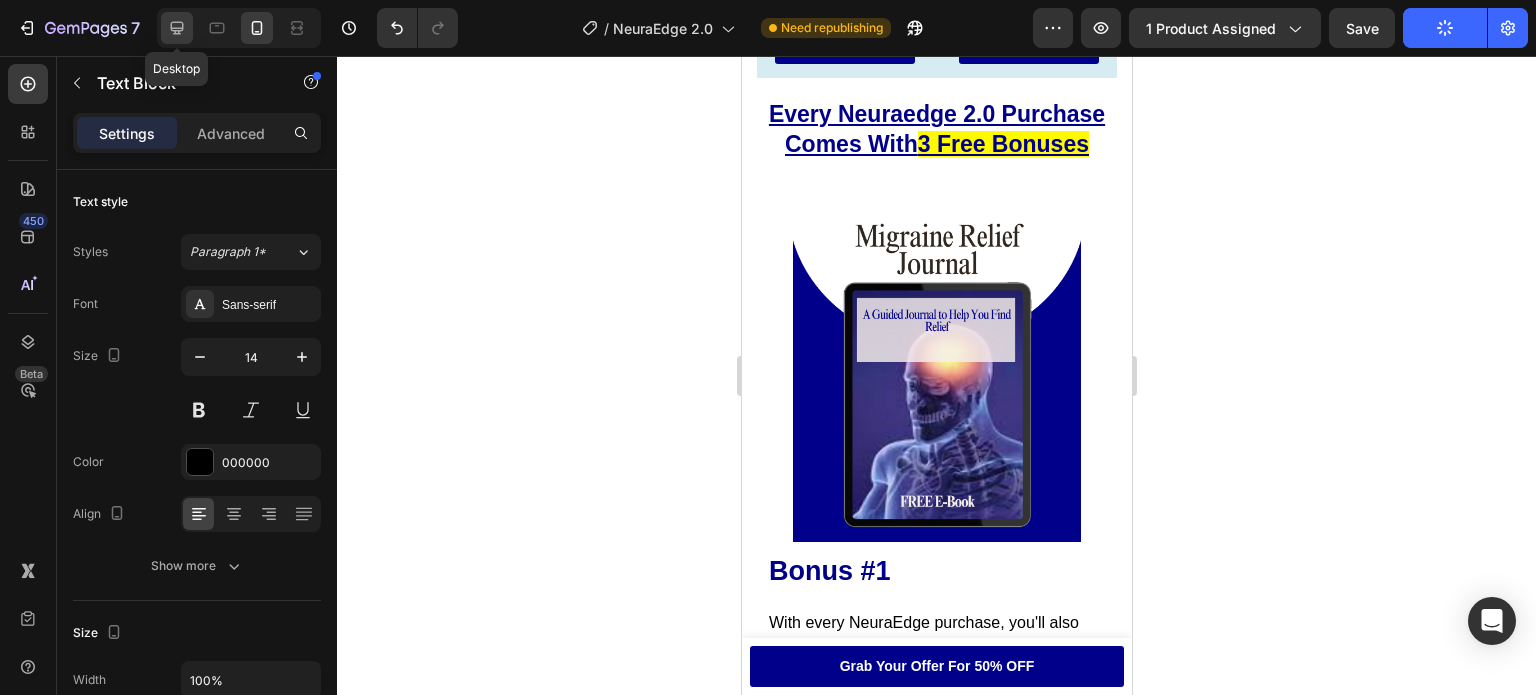 click 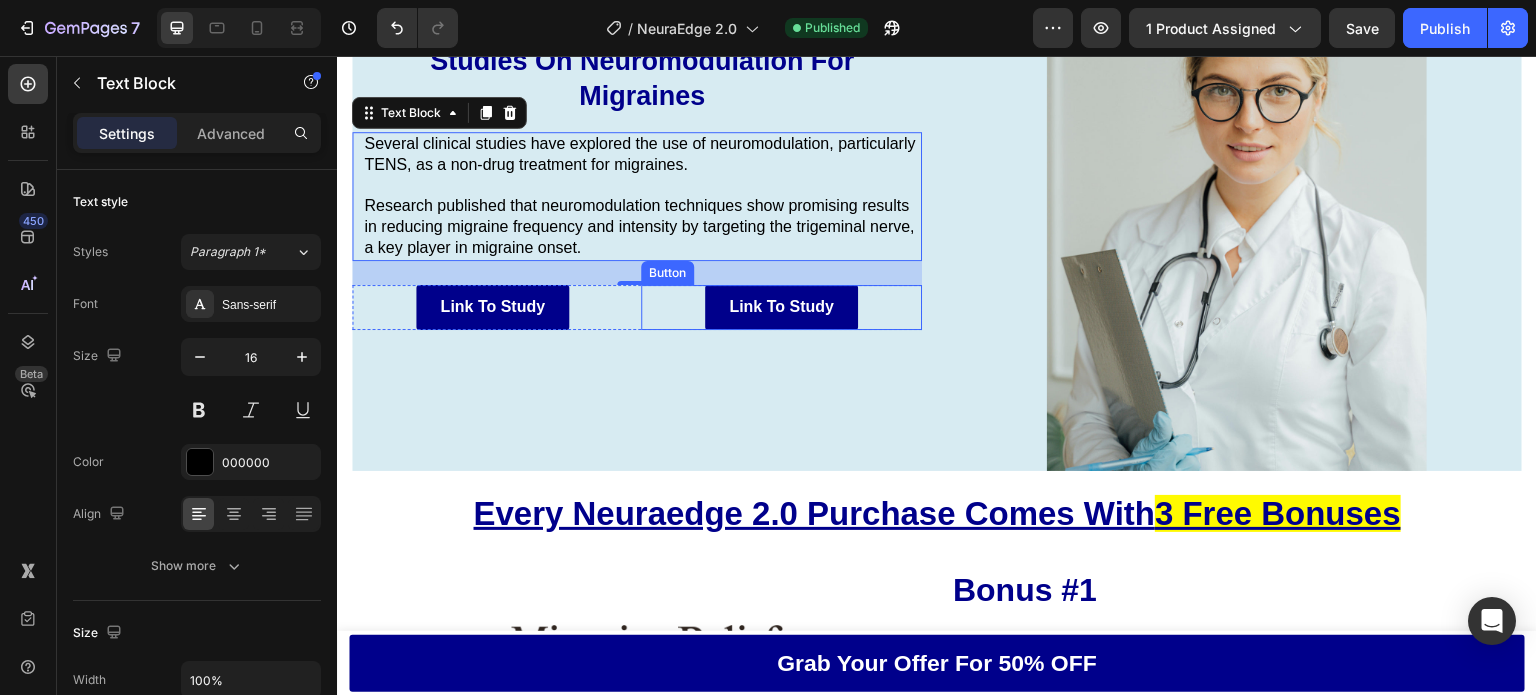 scroll, scrollTop: 8393, scrollLeft: 0, axis: vertical 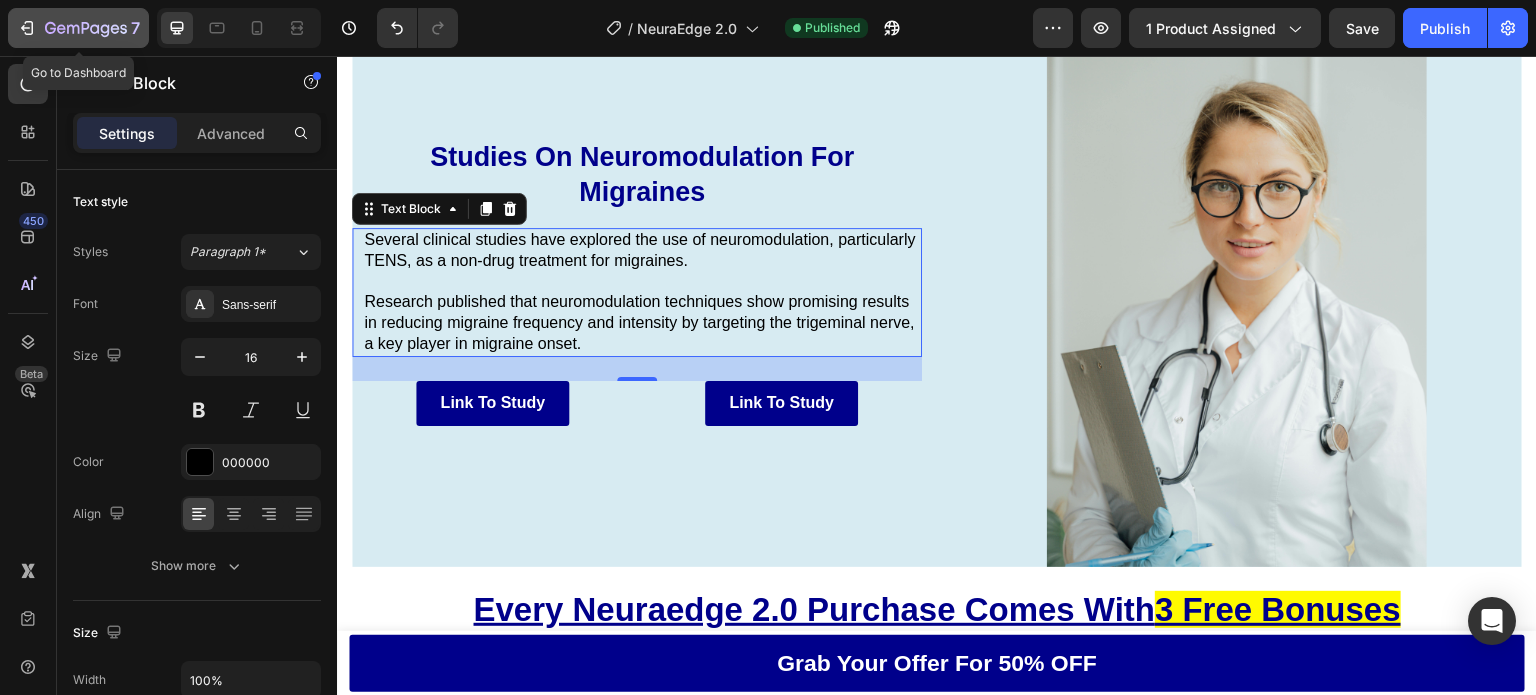 click on "7" 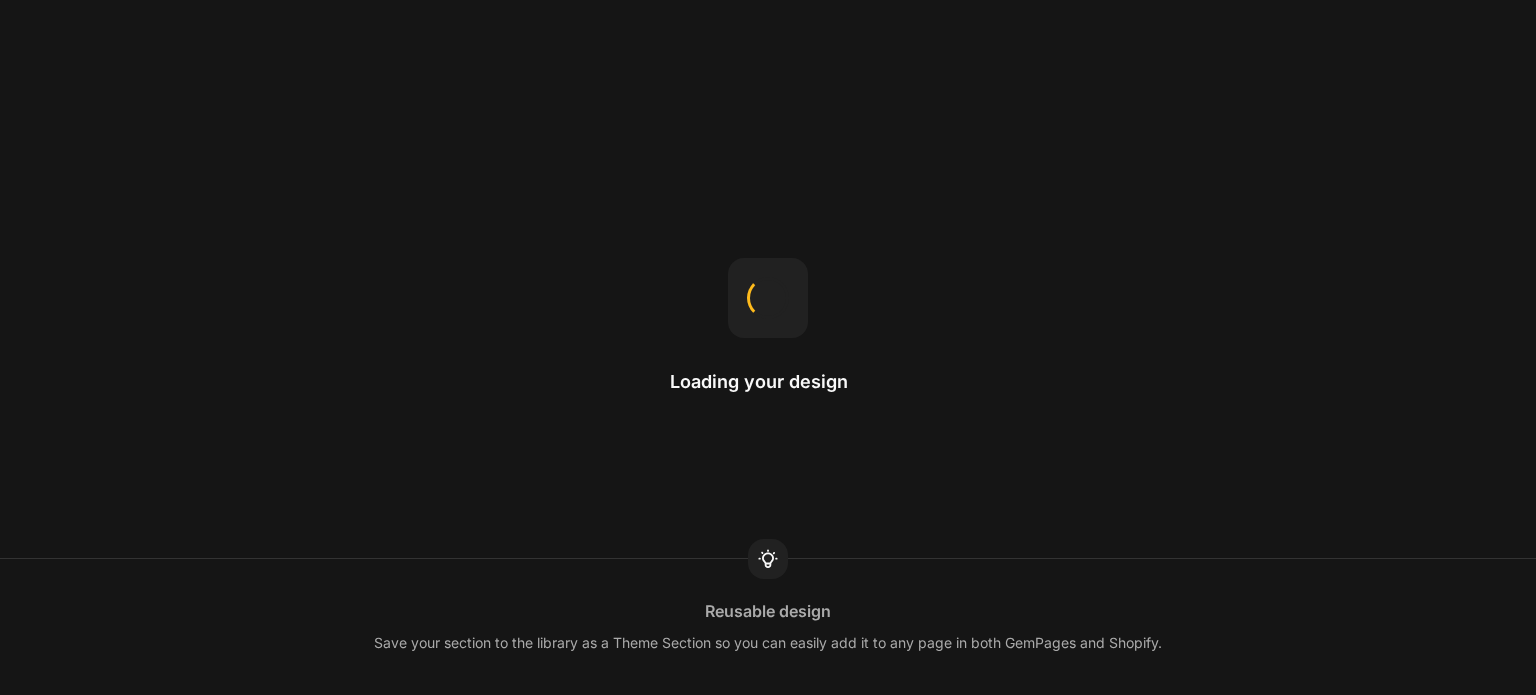 scroll, scrollTop: 0, scrollLeft: 0, axis: both 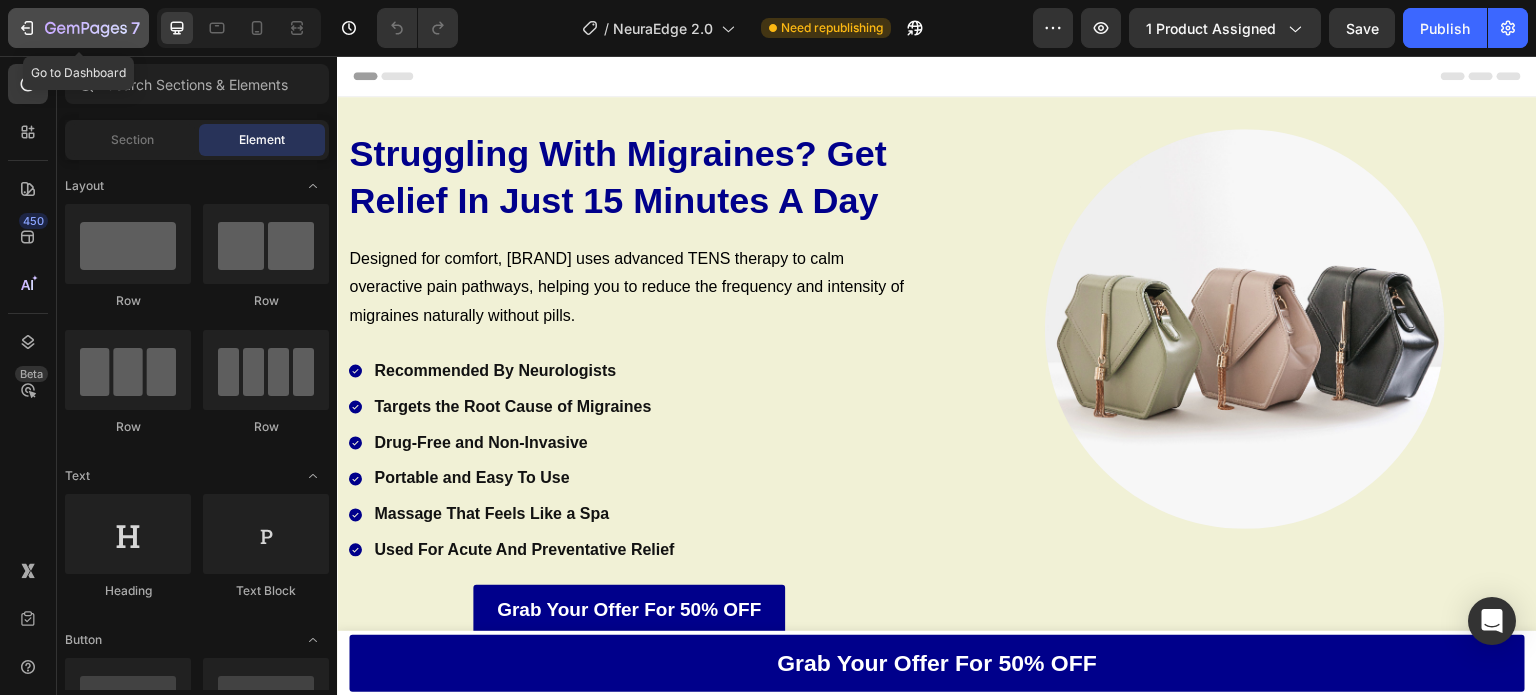 click 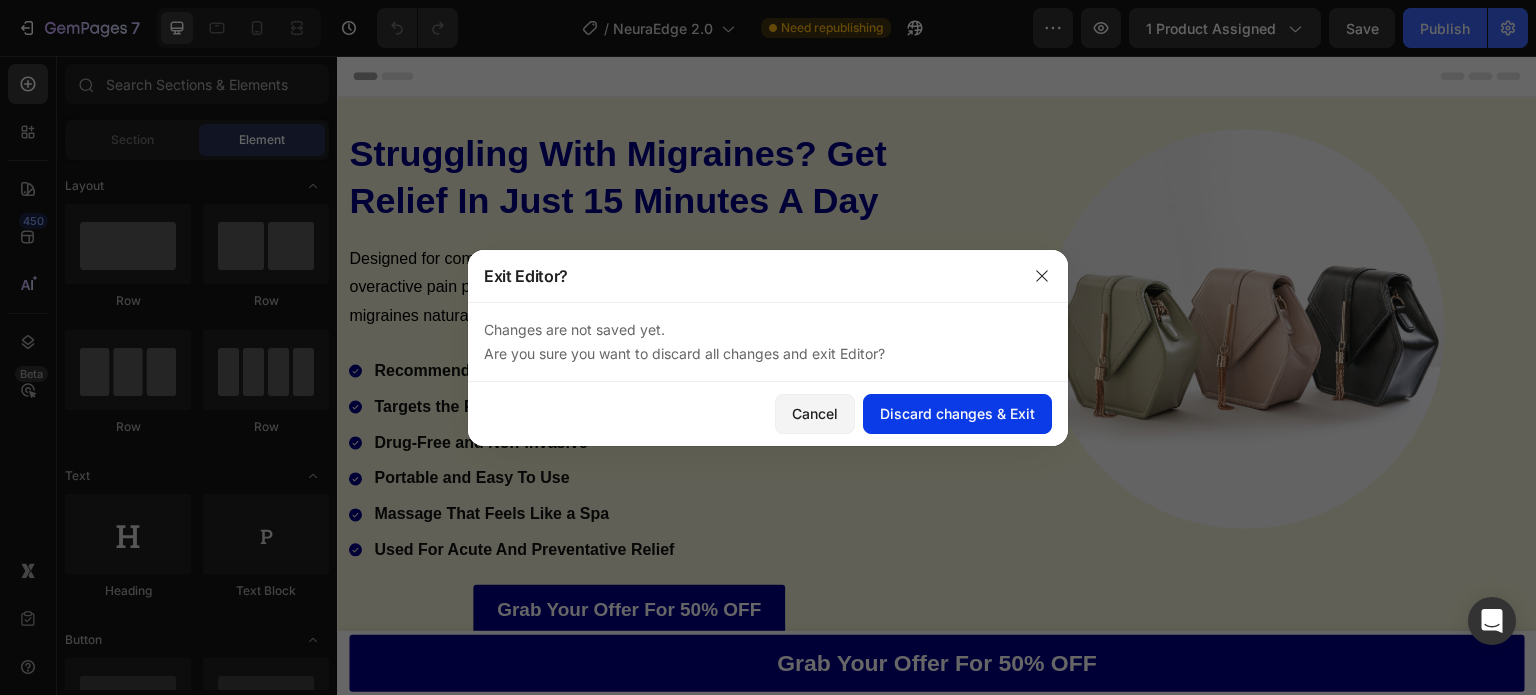 click on "Discard changes & Exit" 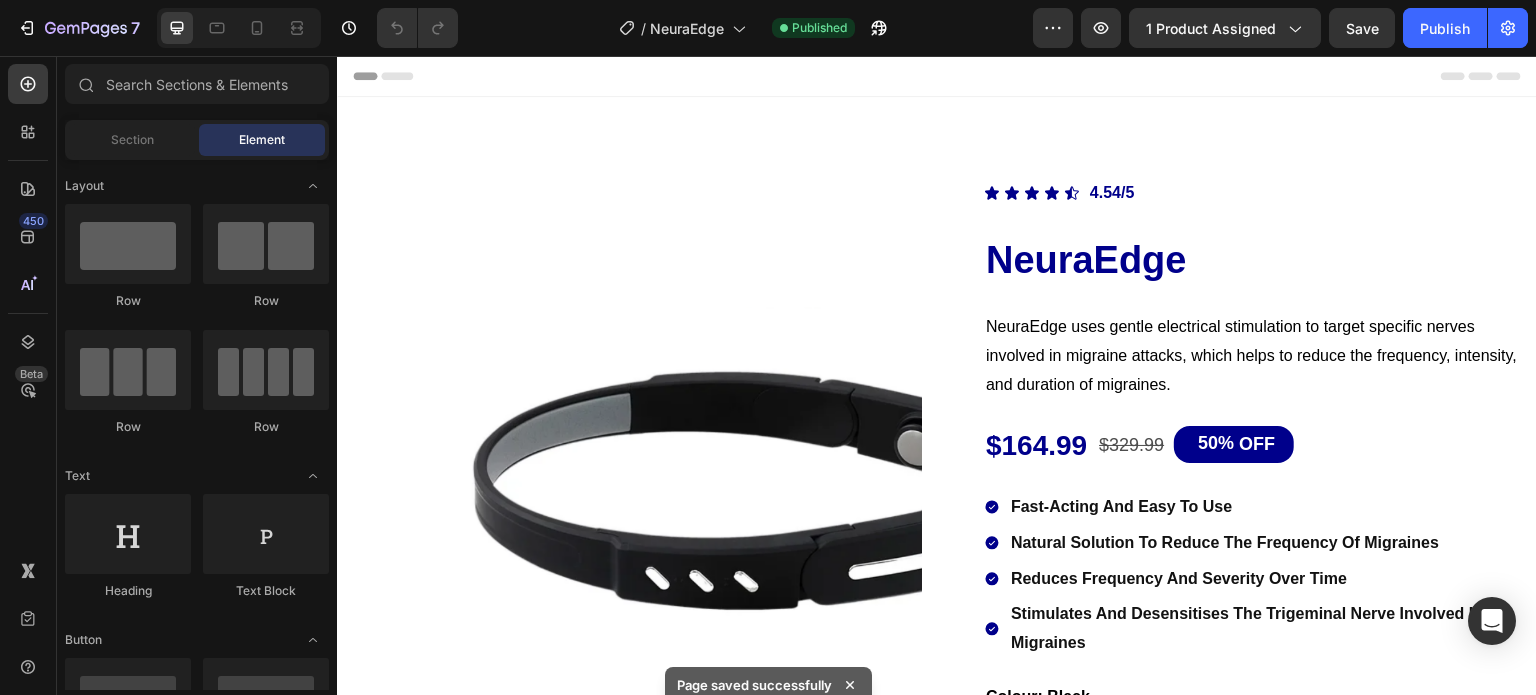 scroll, scrollTop: 0, scrollLeft: 0, axis: both 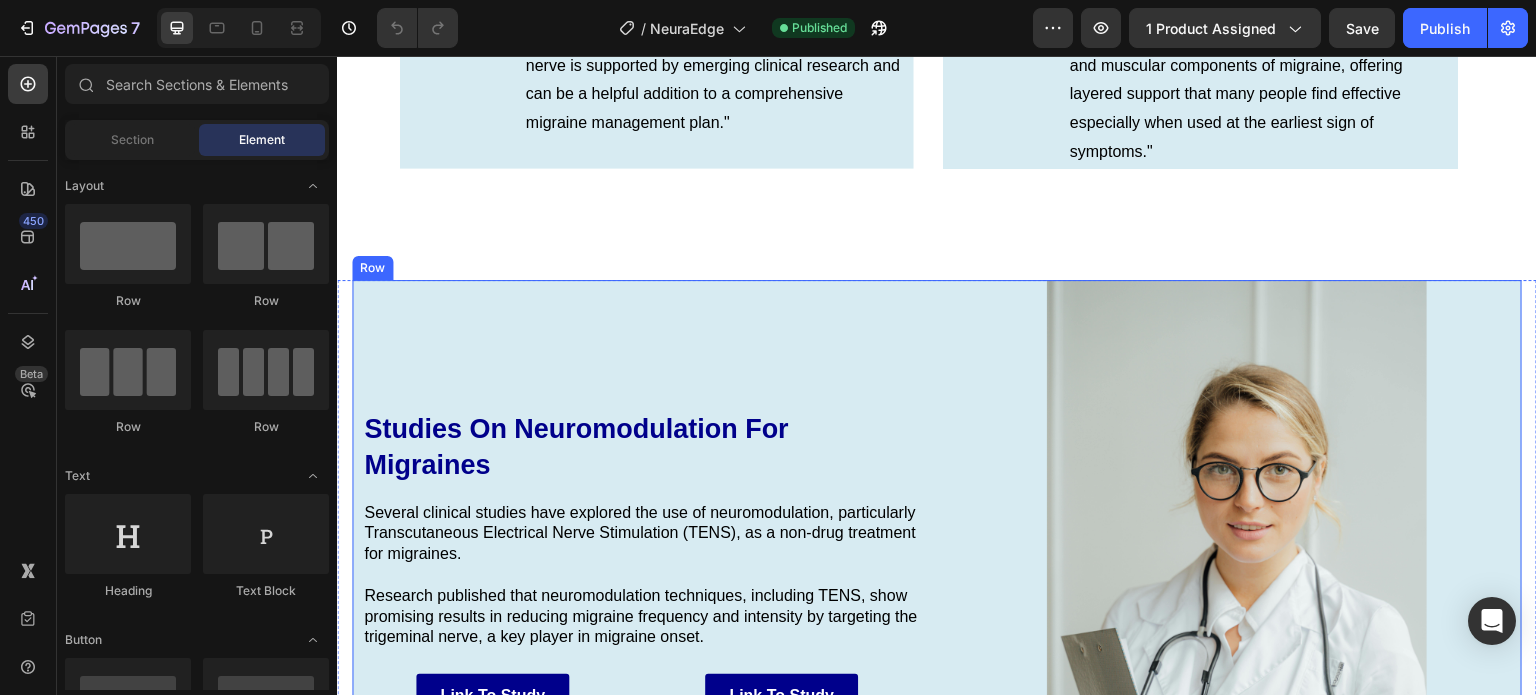 click on "Studies On Neuromodulation For Migraines Heading Several clinical studies have explored the use of neuromodulation, particularly Transcutaneous Electrical Nerve Stimulation (TENS), as a non-drug treatment for migraines.    Research published that neuromodulation techniques, including TENS, show promising results in reducing migraine frequency and intensity by targeting the trigeminal nerve, a key player in migraine onset. Text Block Link To Study Button Link To Study Button Row Row" at bounding box center (637, 565) 